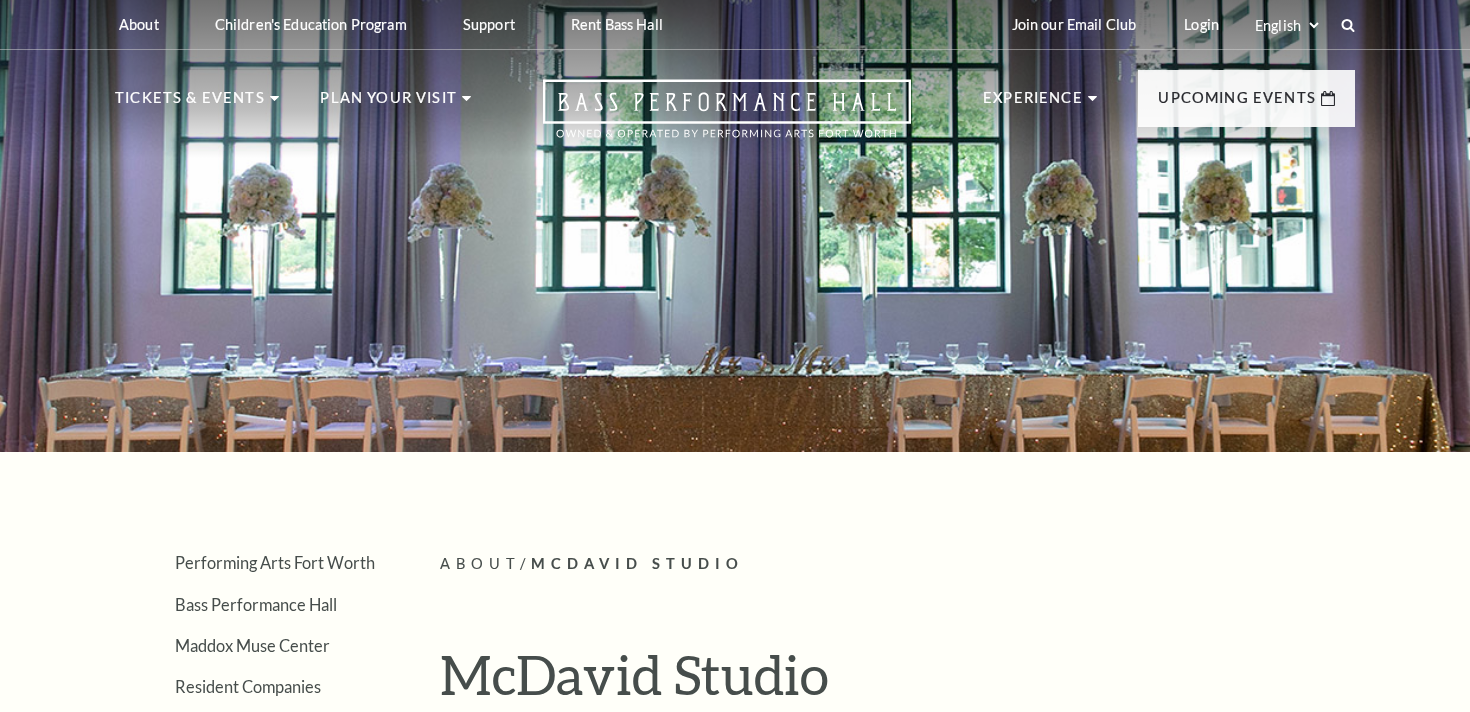 scroll, scrollTop: 0, scrollLeft: 0, axis: both 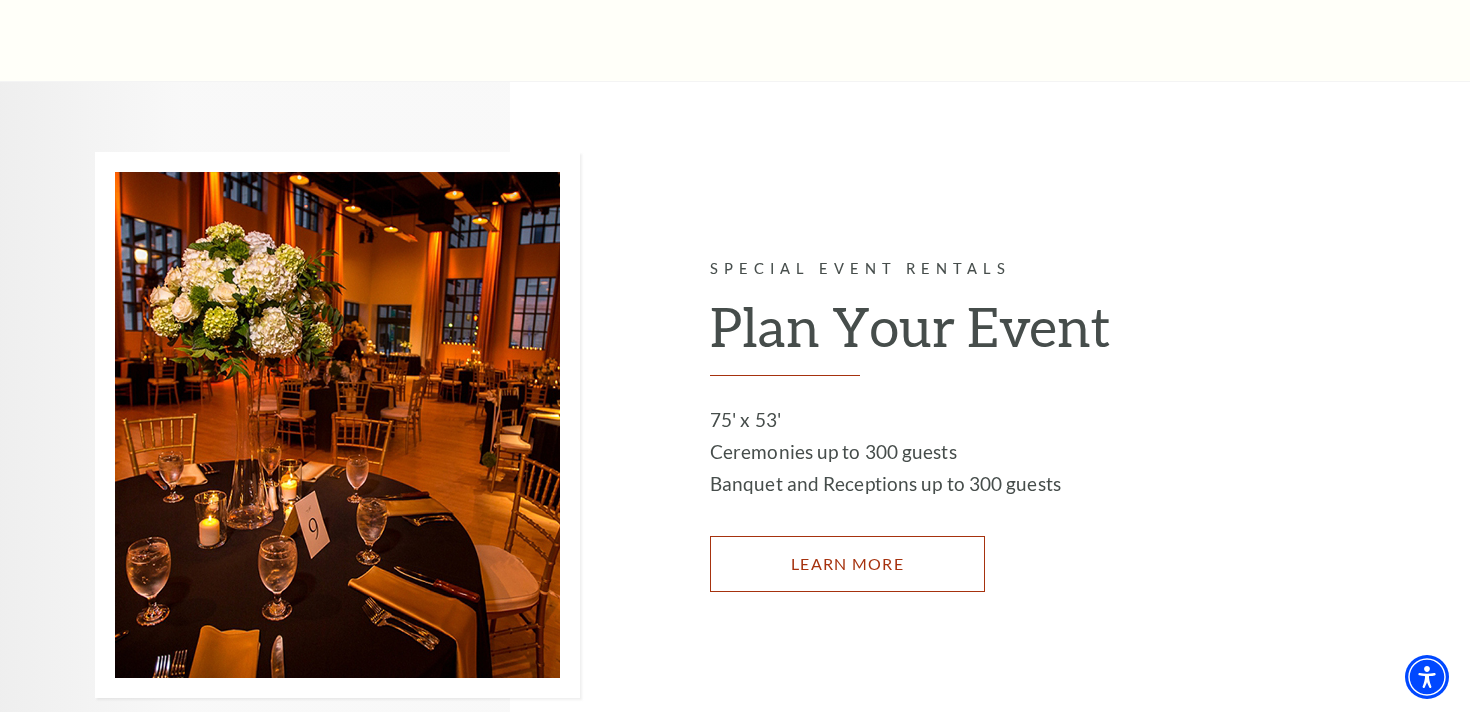 click on "LEARN MORE" at bounding box center [847, 564] 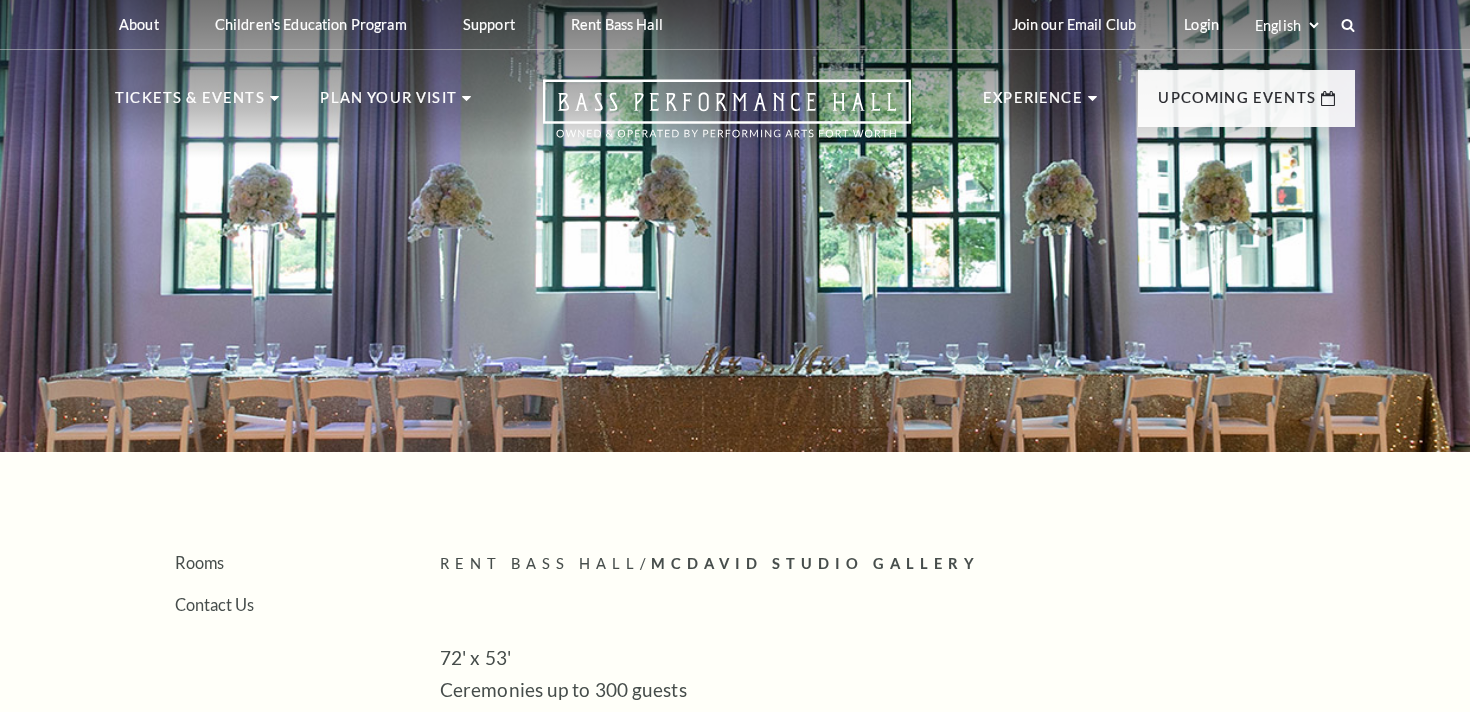 scroll, scrollTop: 0, scrollLeft: 0, axis: both 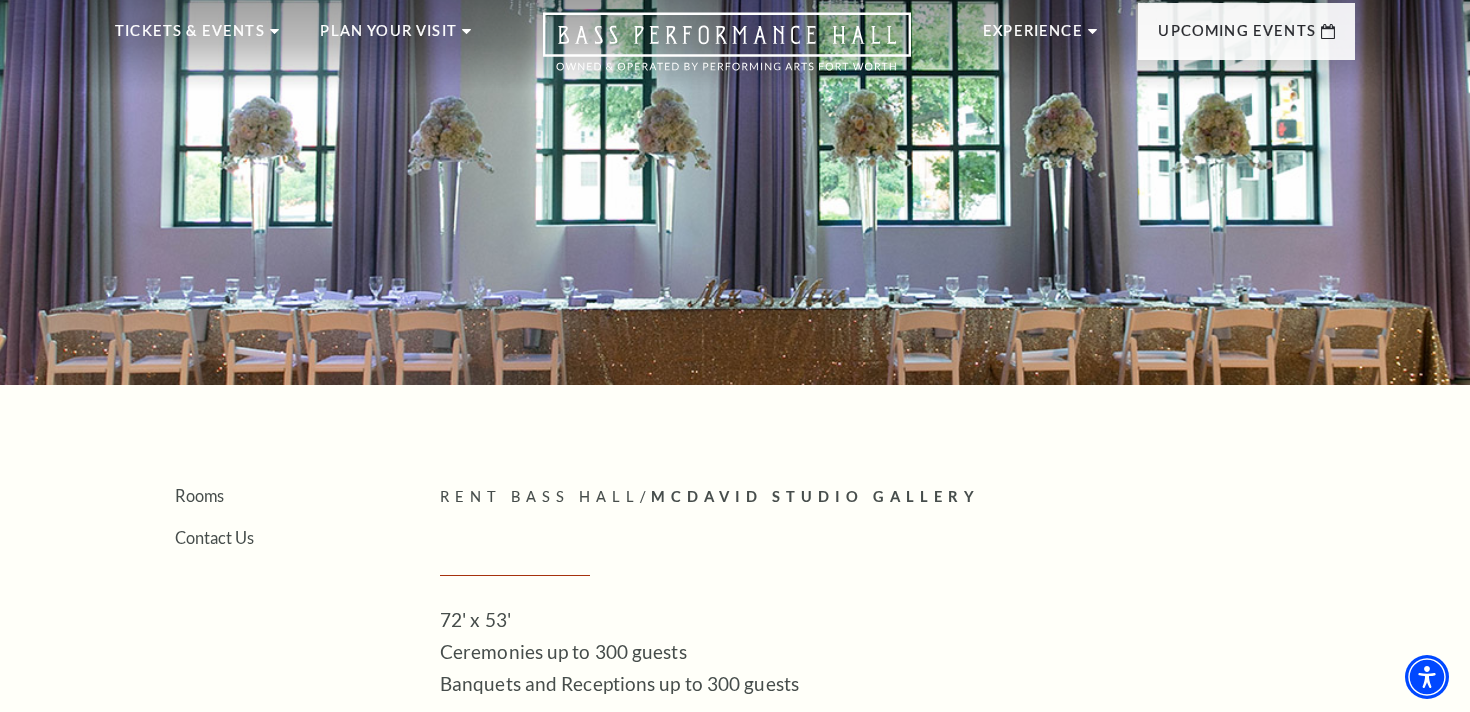 click on "McDavid Studio Gallery" at bounding box center (815, 496) 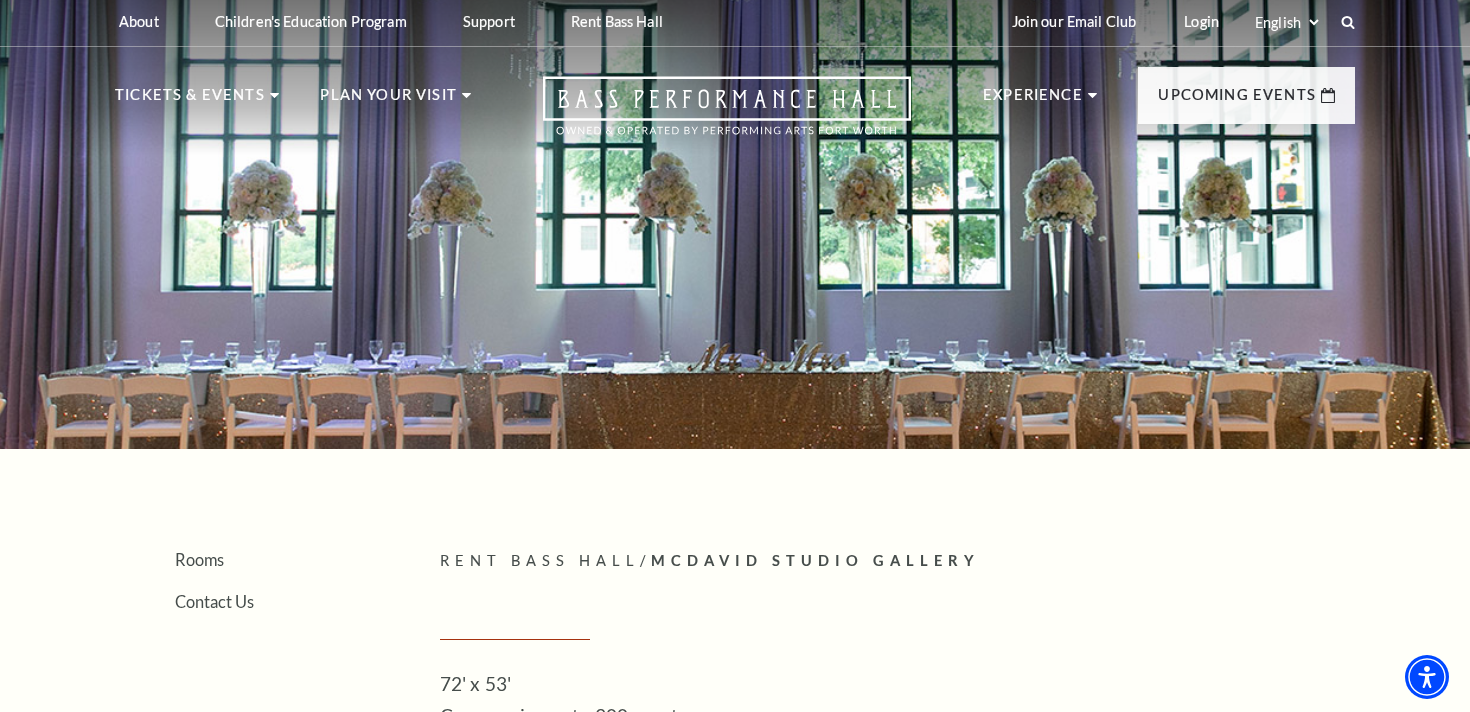 scroll, scrollTop: 0, scrollLeft: 0, axis: both 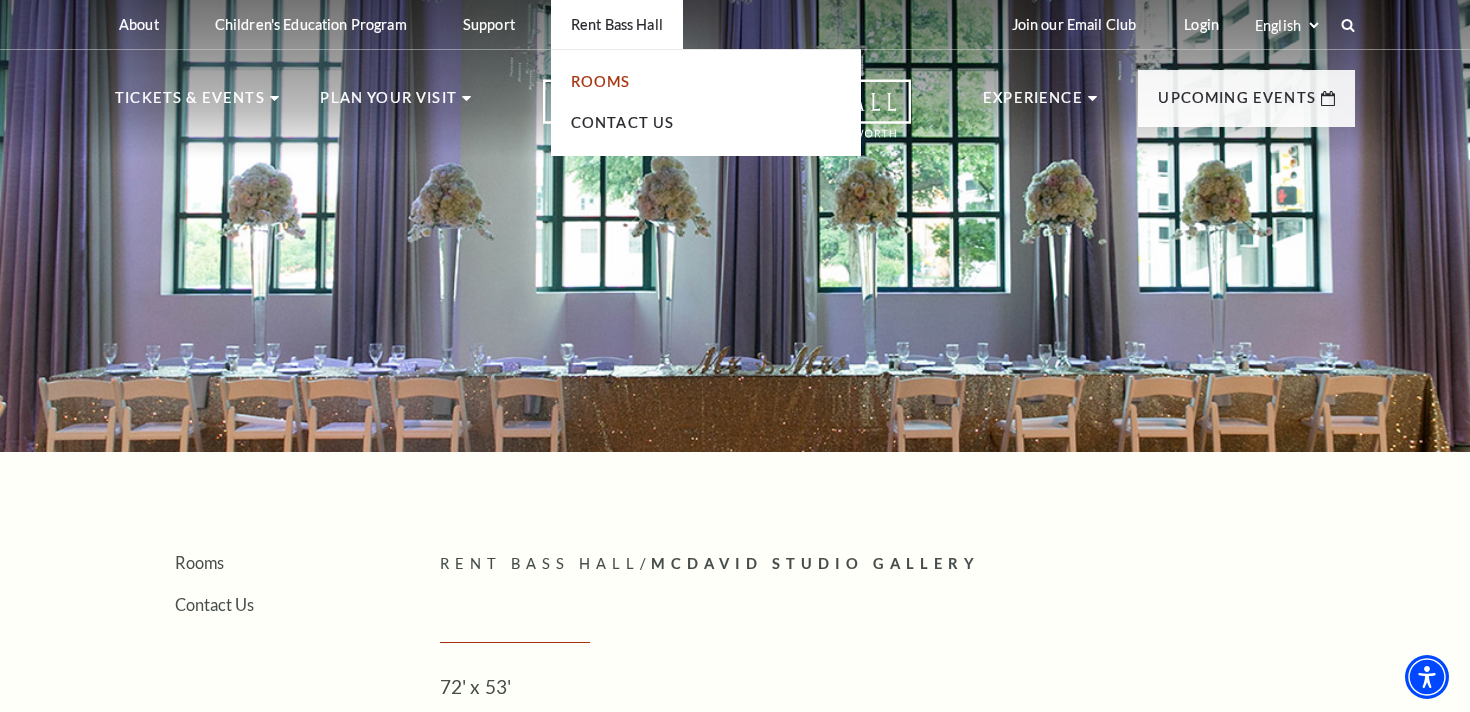 click on "Rooms" at bounding box center (601, 81) 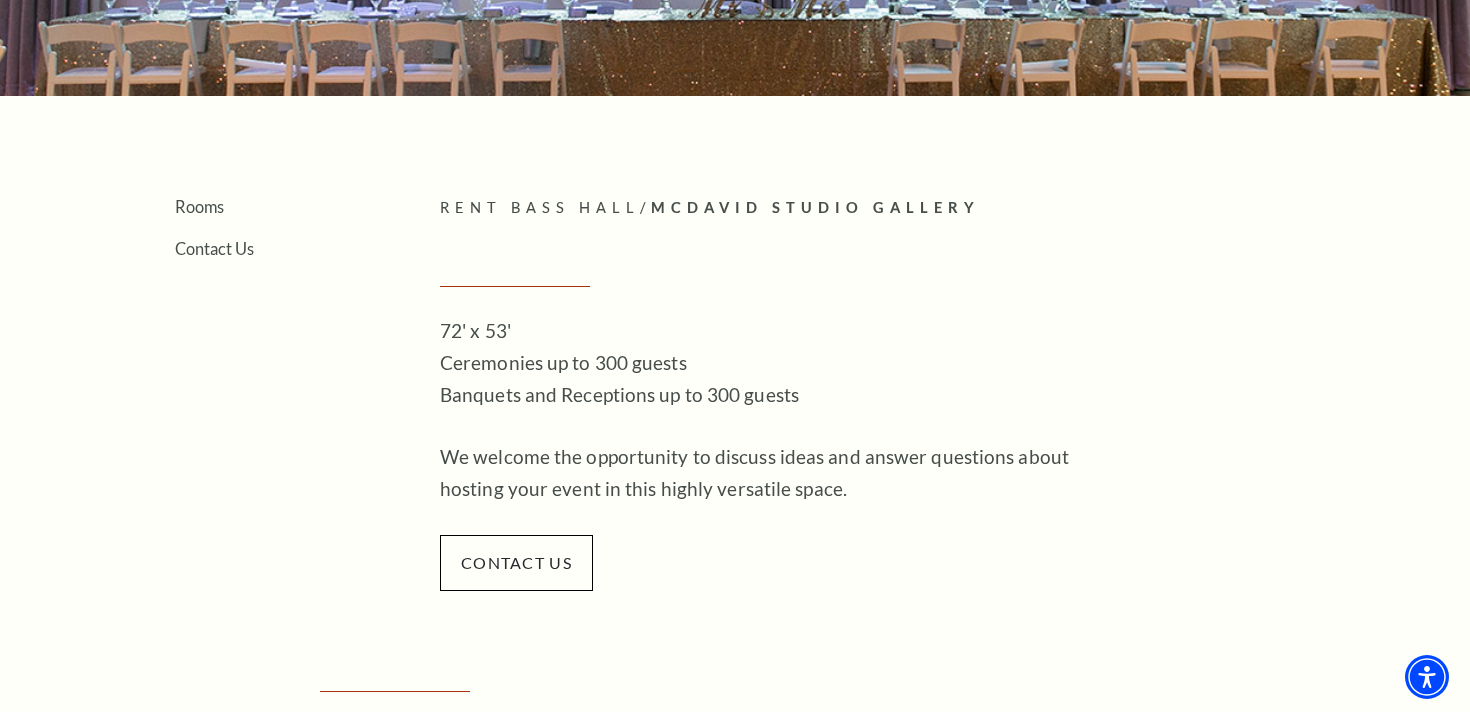 scroll, scrollTop: 364, scrollLeft: 0, axis: vertical 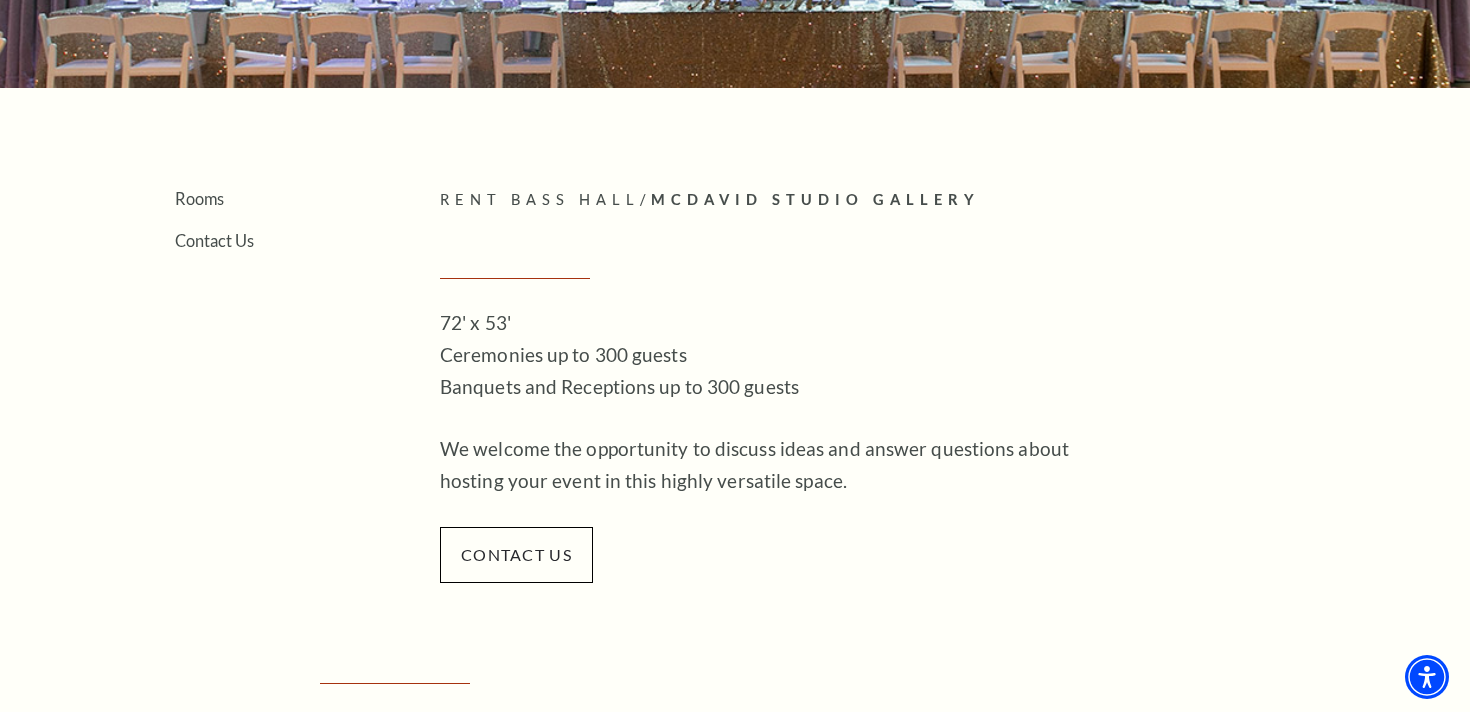click on "Rent Bass Hall" at bounding box center (540, 199) 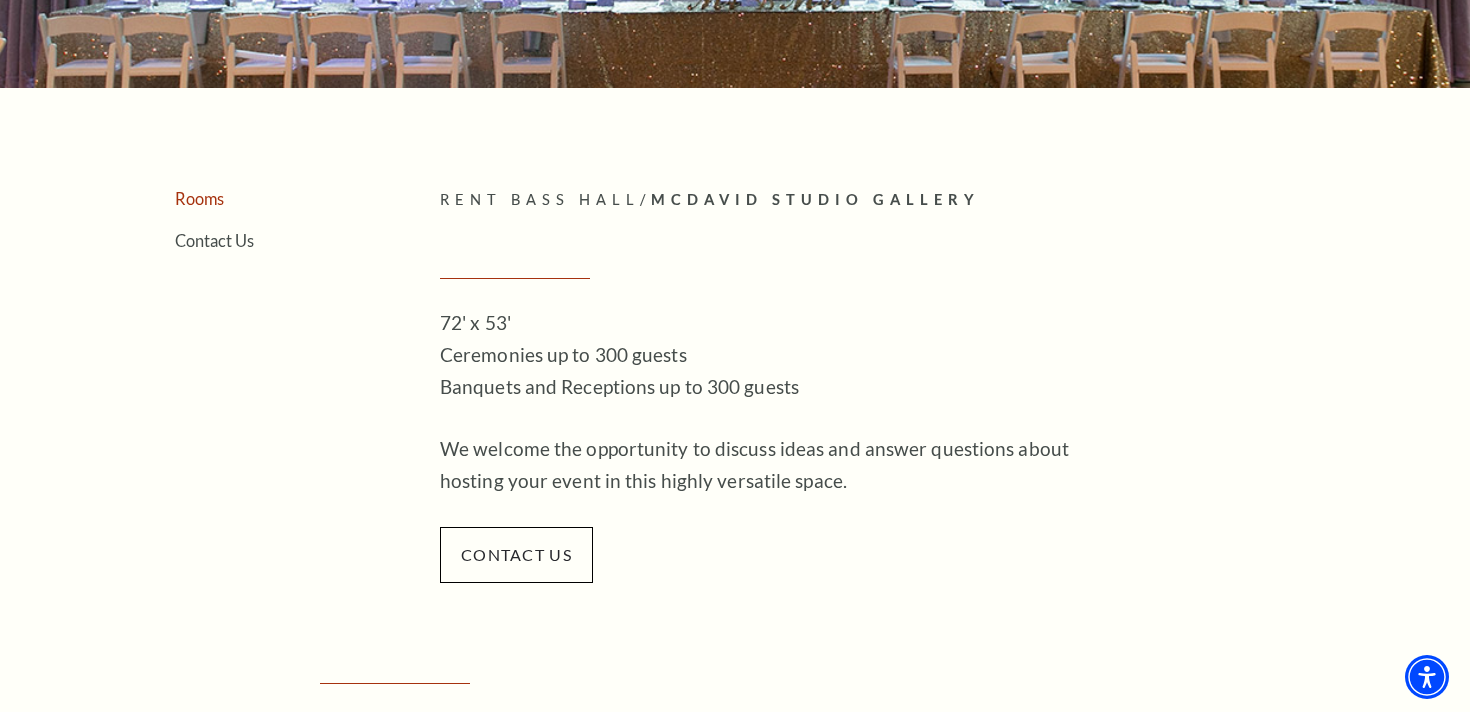 click on "Rooms" at bounding box center [199, 198] 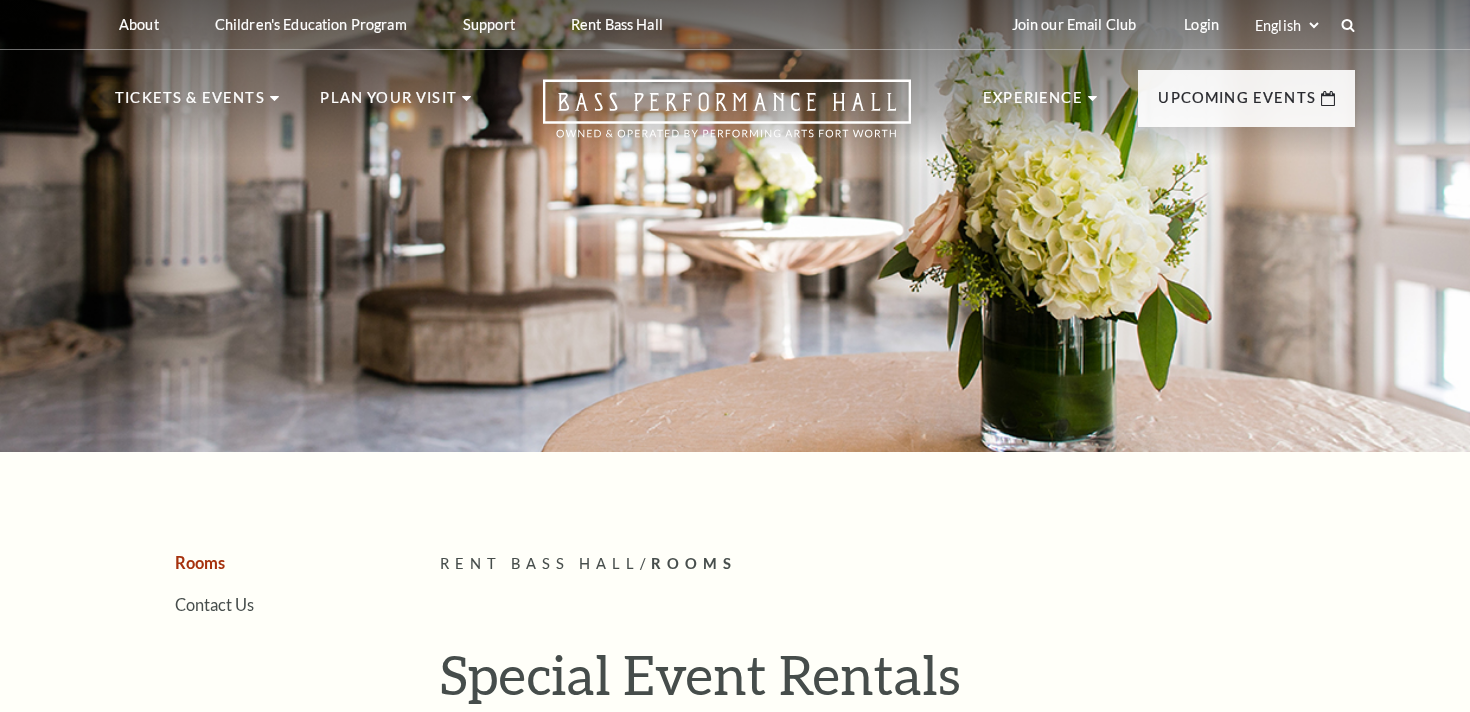 scroll, scrollTop: 0, scrollLeft: 0, axis: both 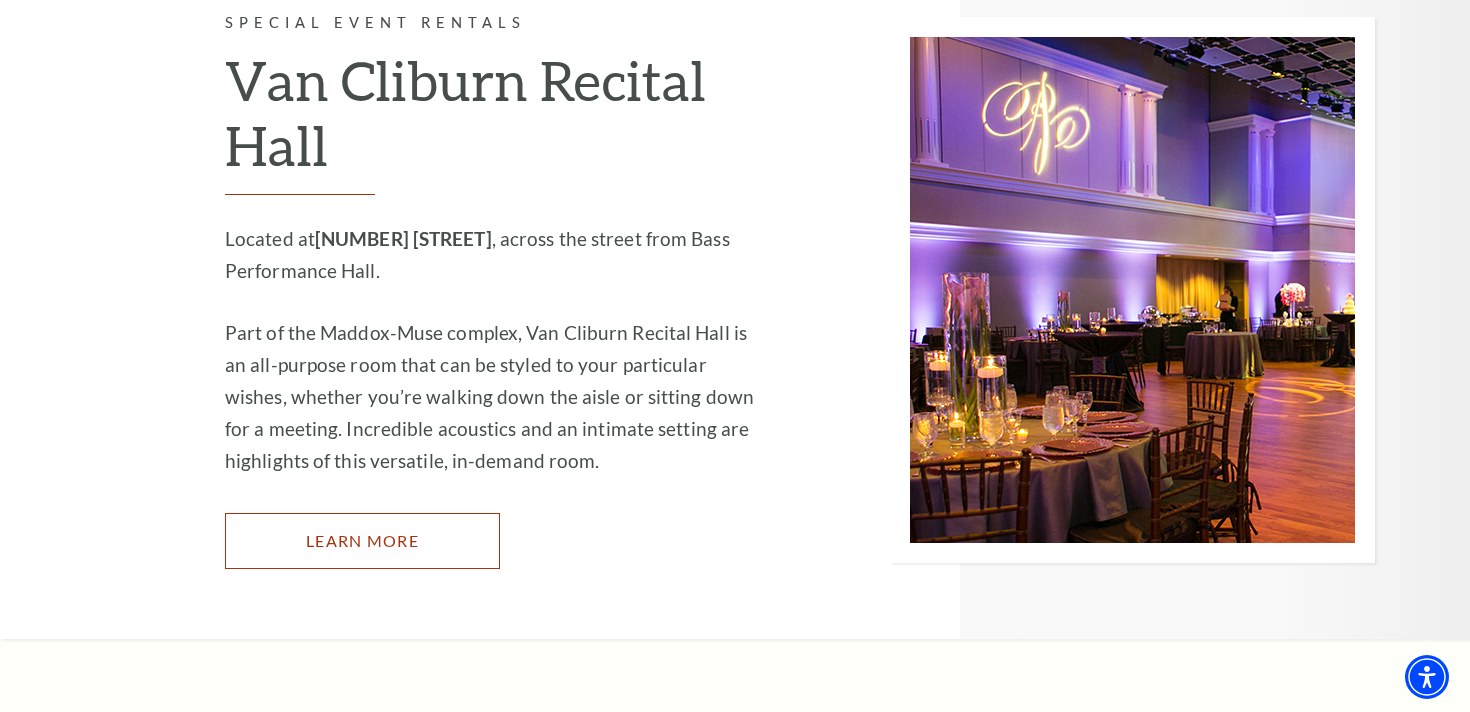 click on "Learn More" at bounding box center (362, 541) 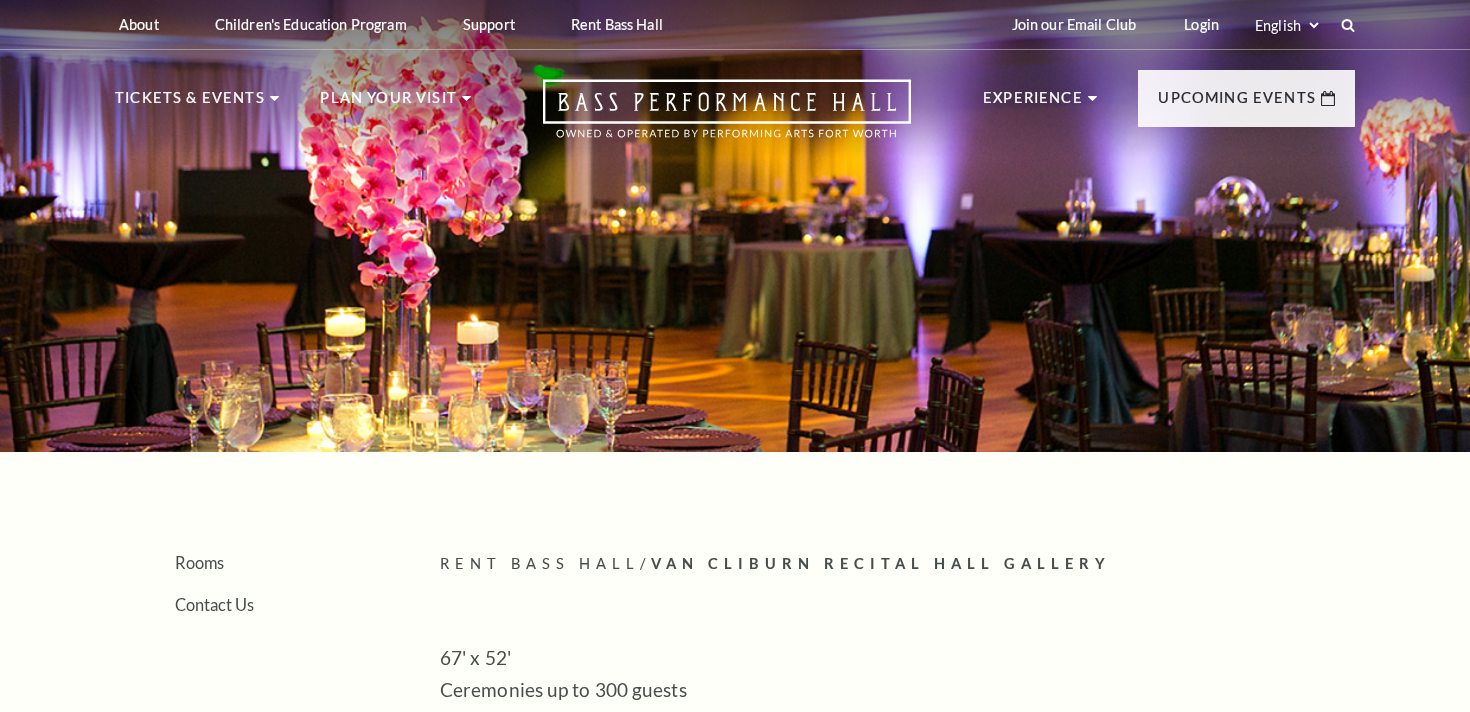scroll, scrollTop: 0, scrollLeft: 0, axis: both 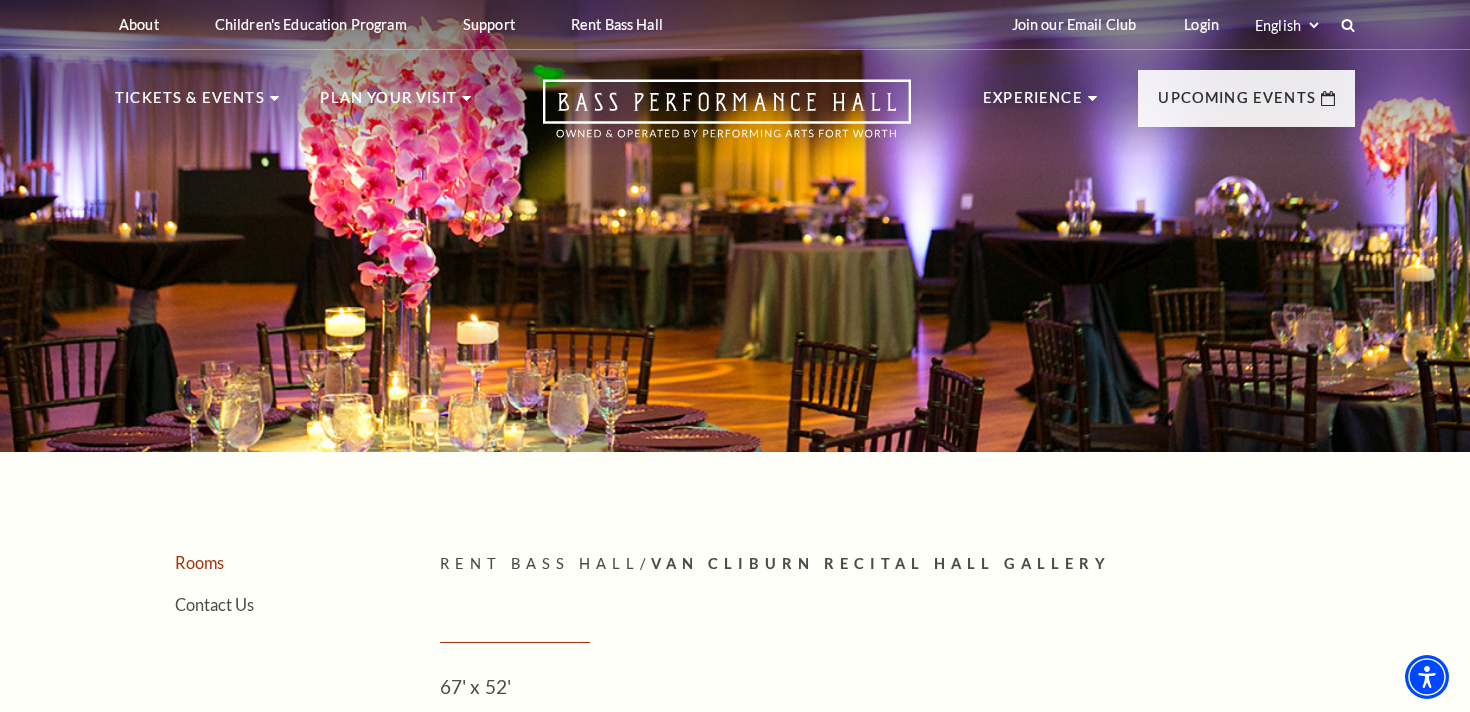 click on "Rooms" at bounding box center [199, 562] 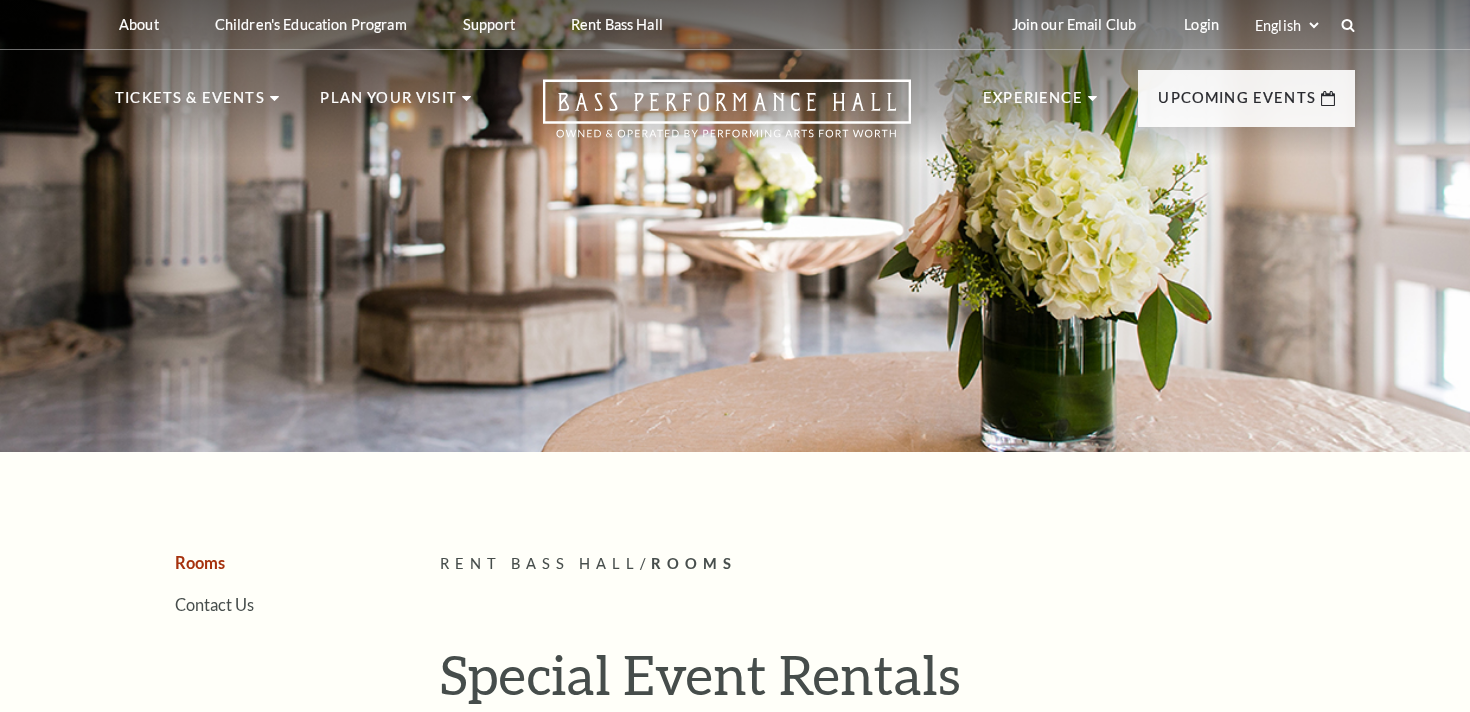 scroll, scrollTop: 0, scrollLeft: 0, axis: both 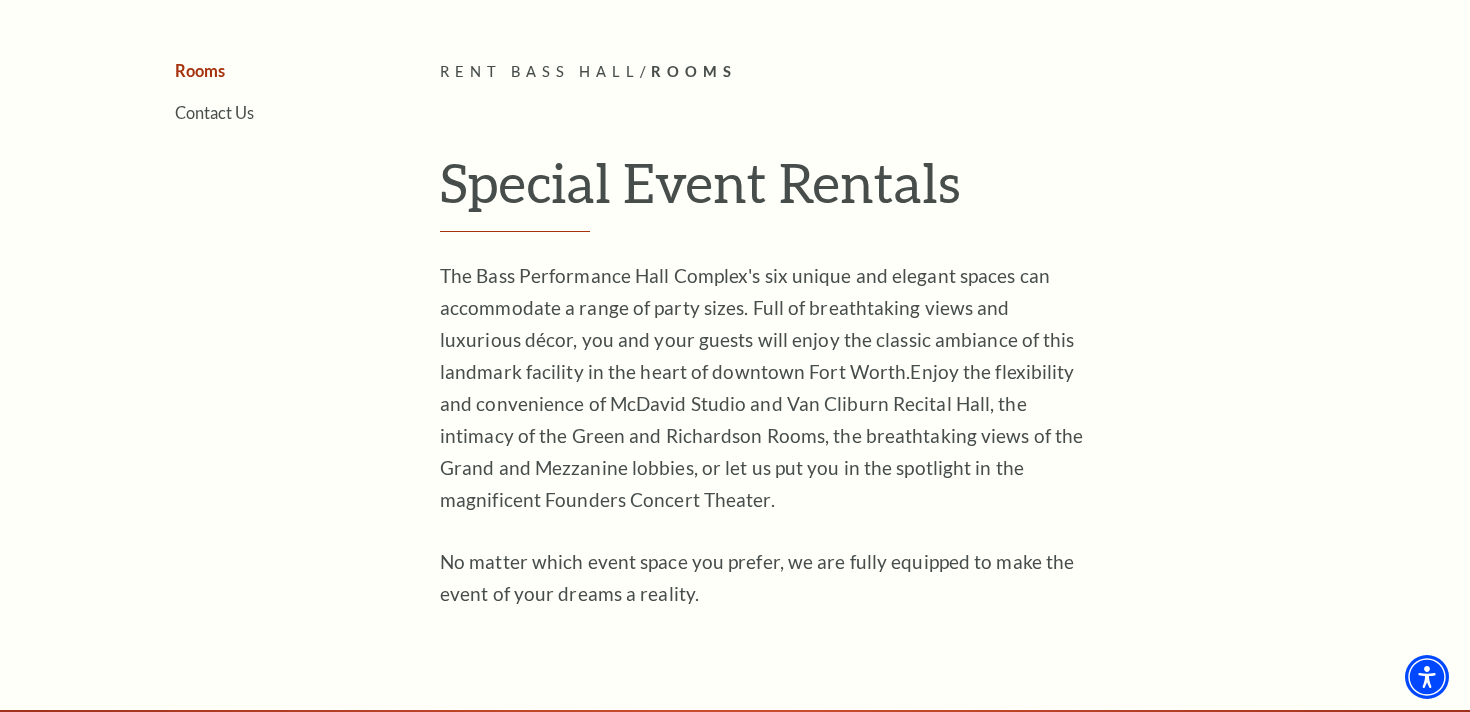 click on "Rooms" at bounding box center (200, 70) 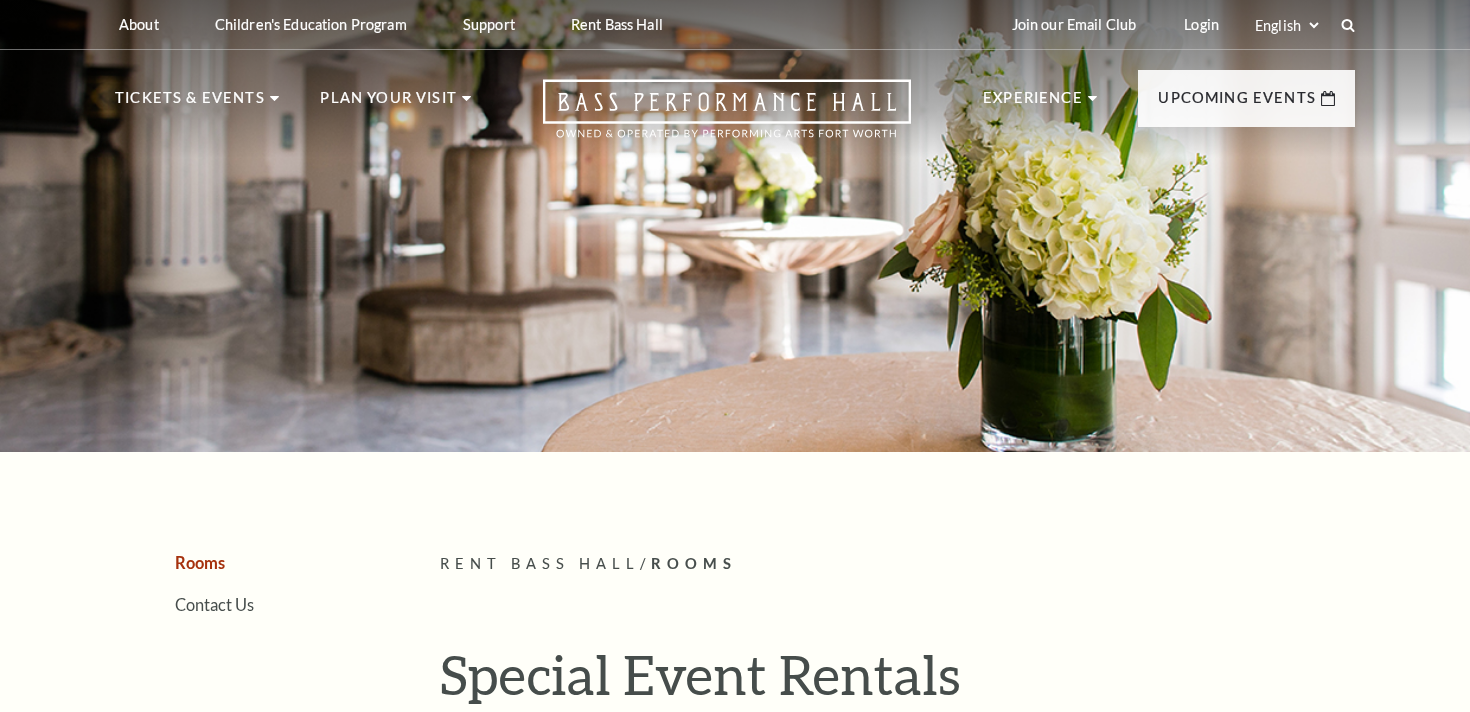 scroll, scrollTop: 0, scrollLeft: 0, axis: both 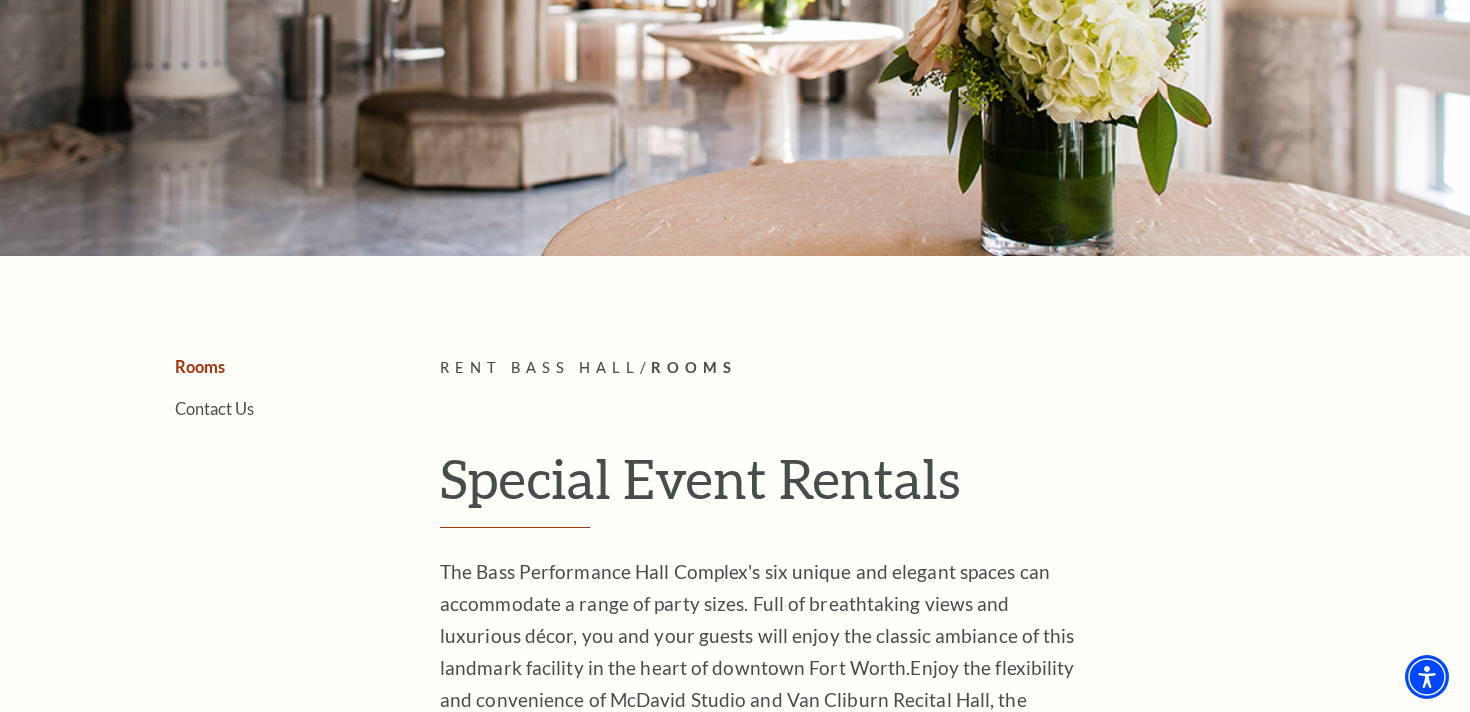 click on "Rooms" at bounding box center [694, 367] 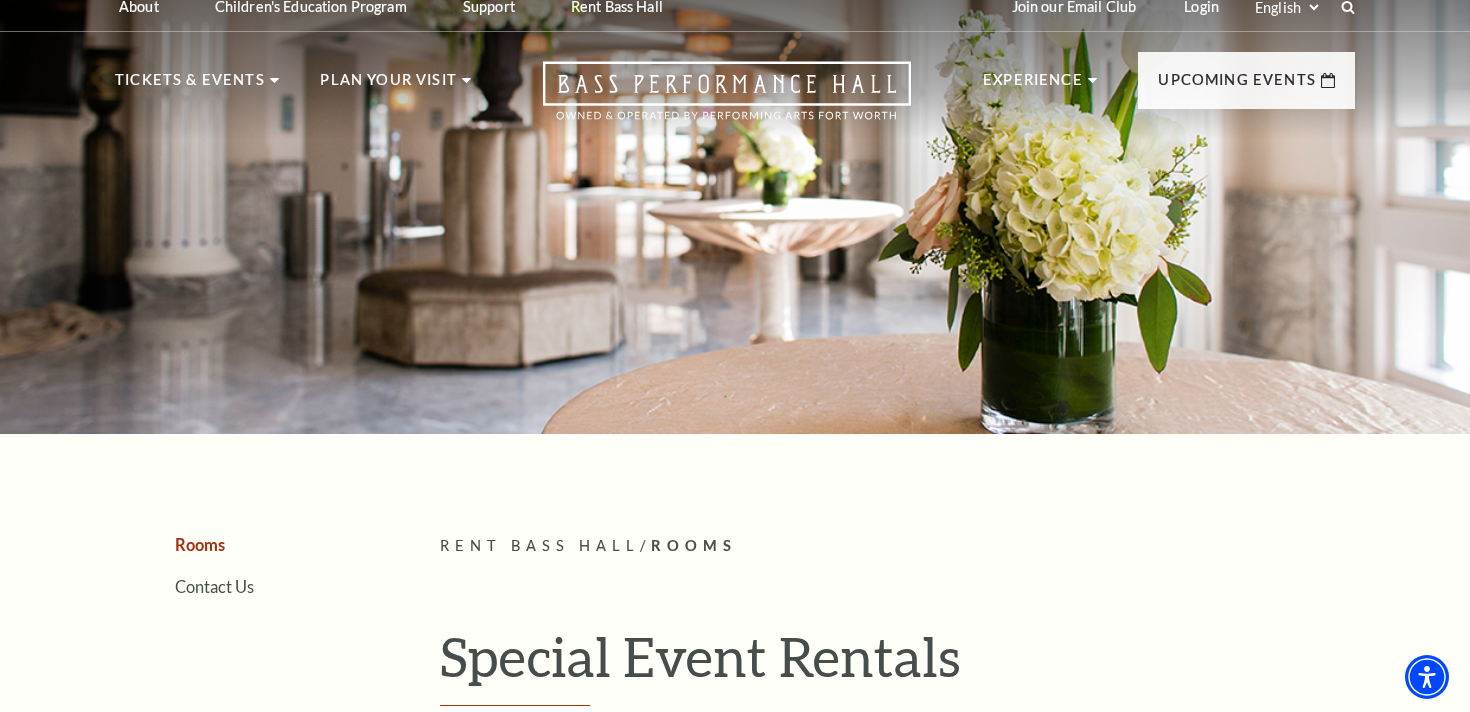 scroll, scrollTop: 0, scrollLeft: 0, axis: both 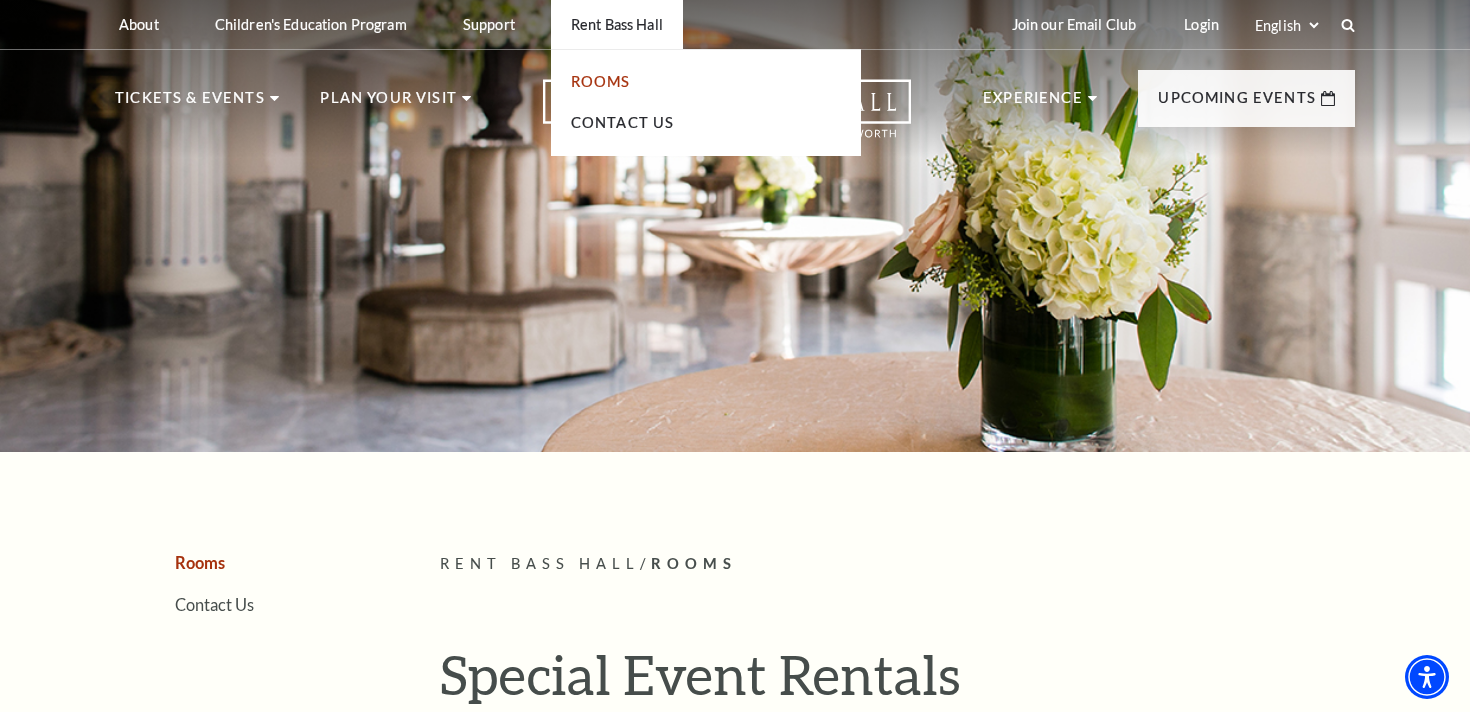 click on "Rooms" at bounding box center (601, 81) 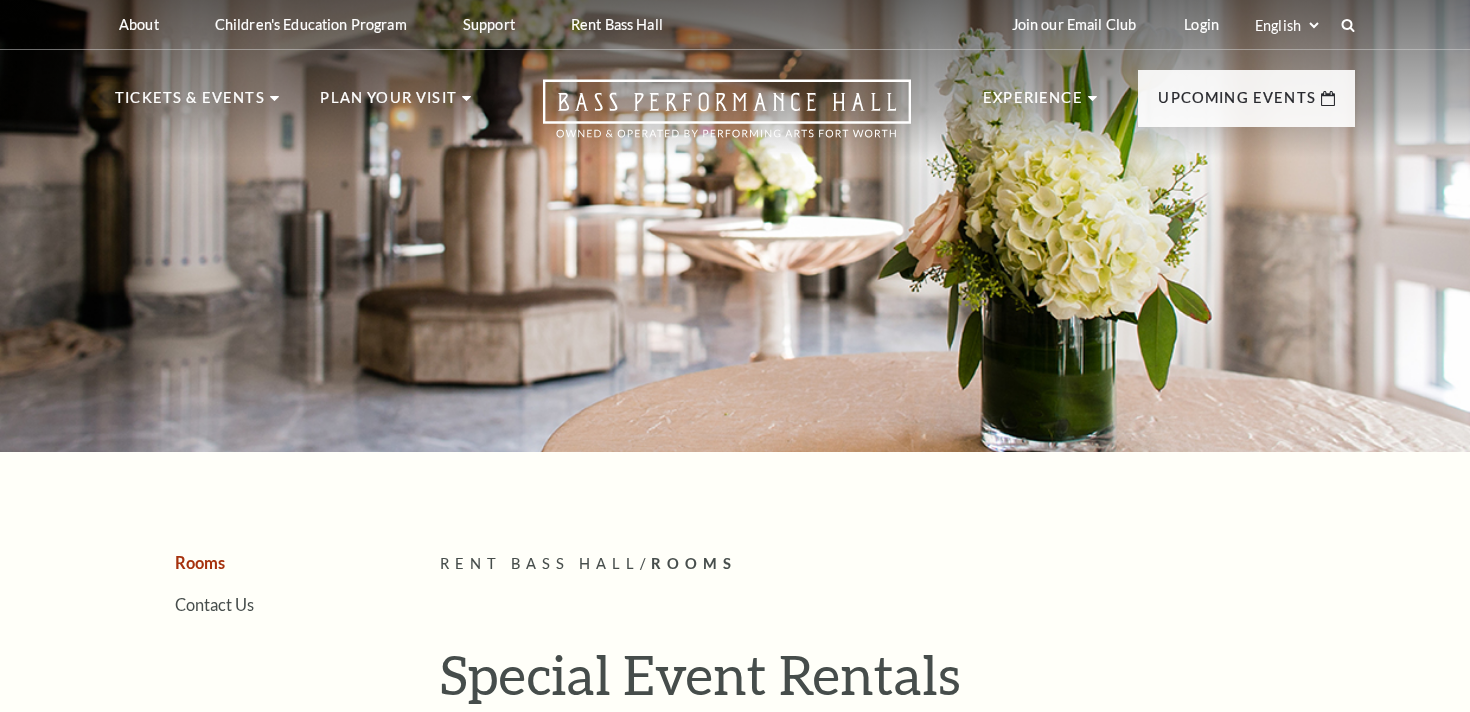 scroll, scrollTop: 0, scrollLeft: 0, axis: both 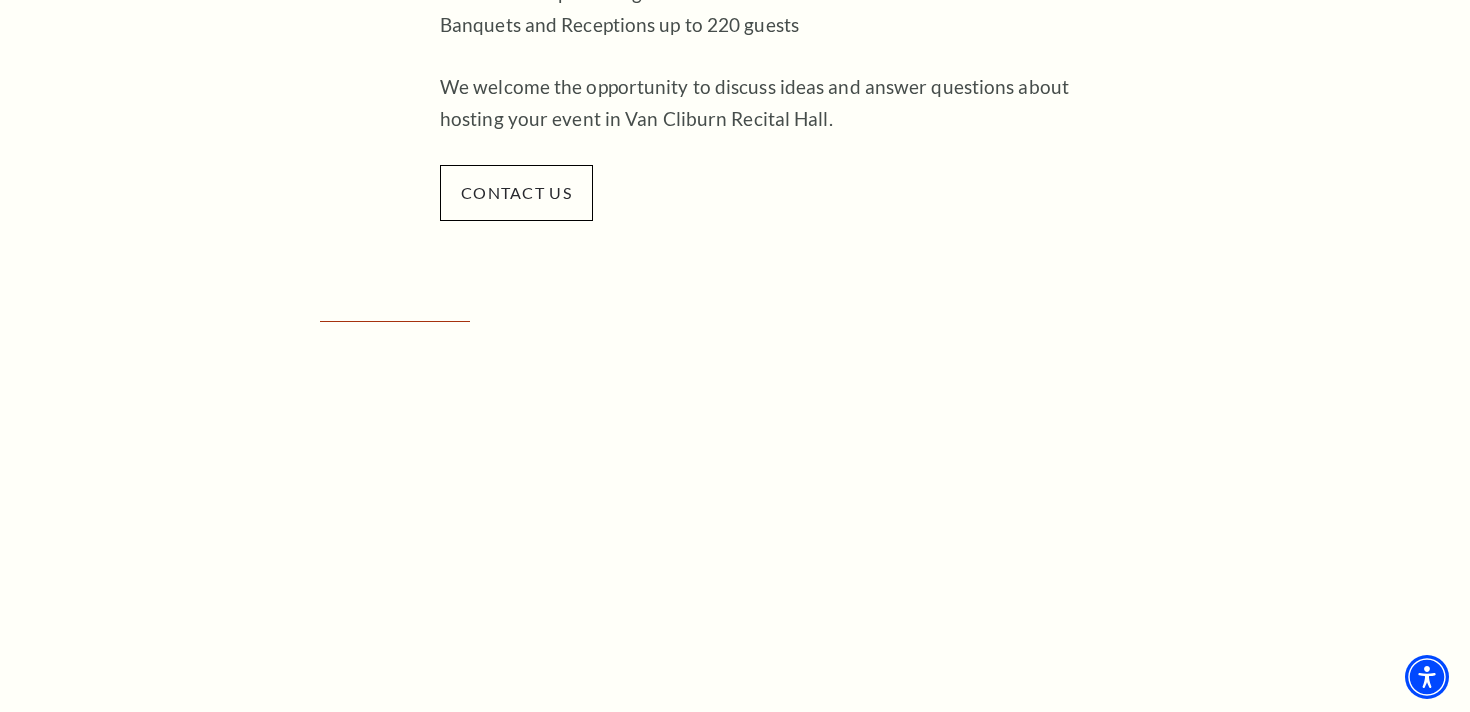 click on "Empty heading
Justine and Avery  from  Turquoise Video Productions  on  Vimeo .
Empty heading
Gallery" at bounding box center (735, 1724) 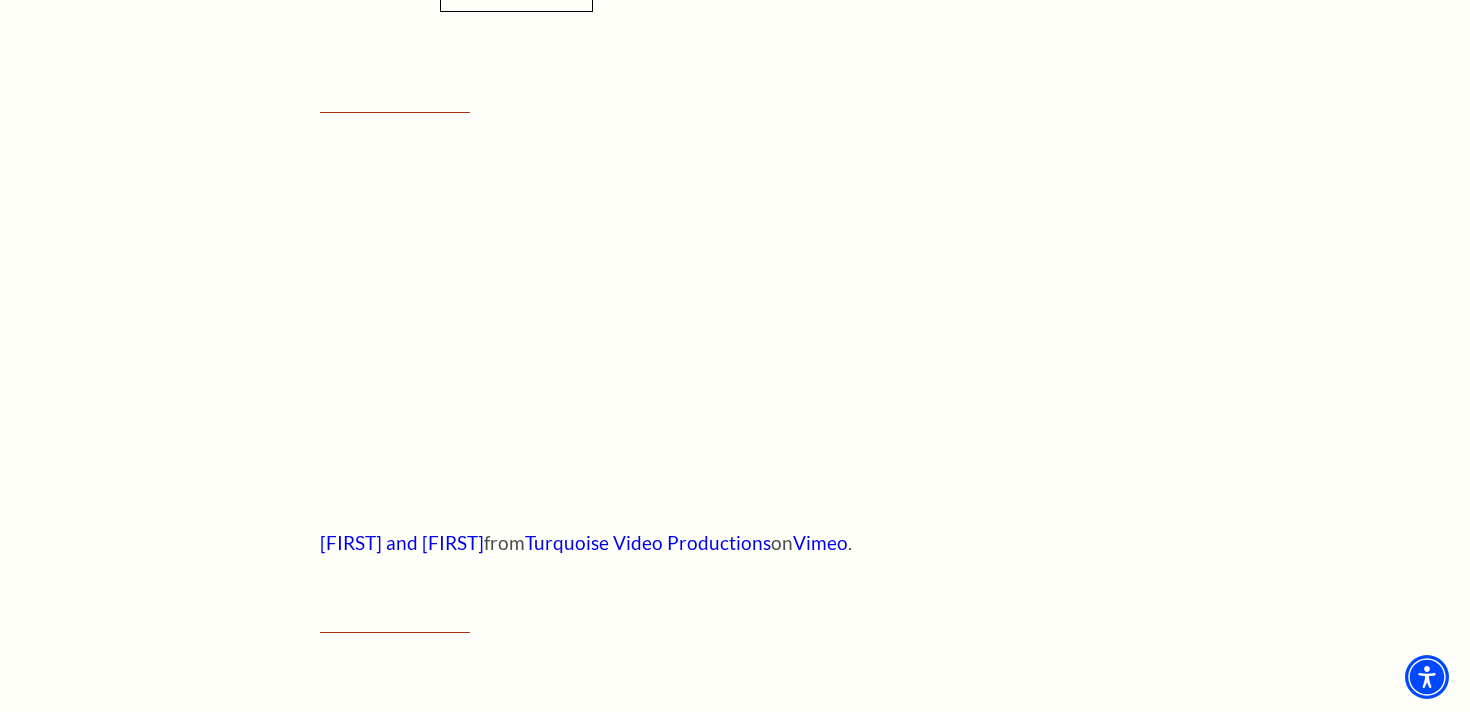 scroll, scrollTop: 927, scrollLeft: 0, axis: vertical 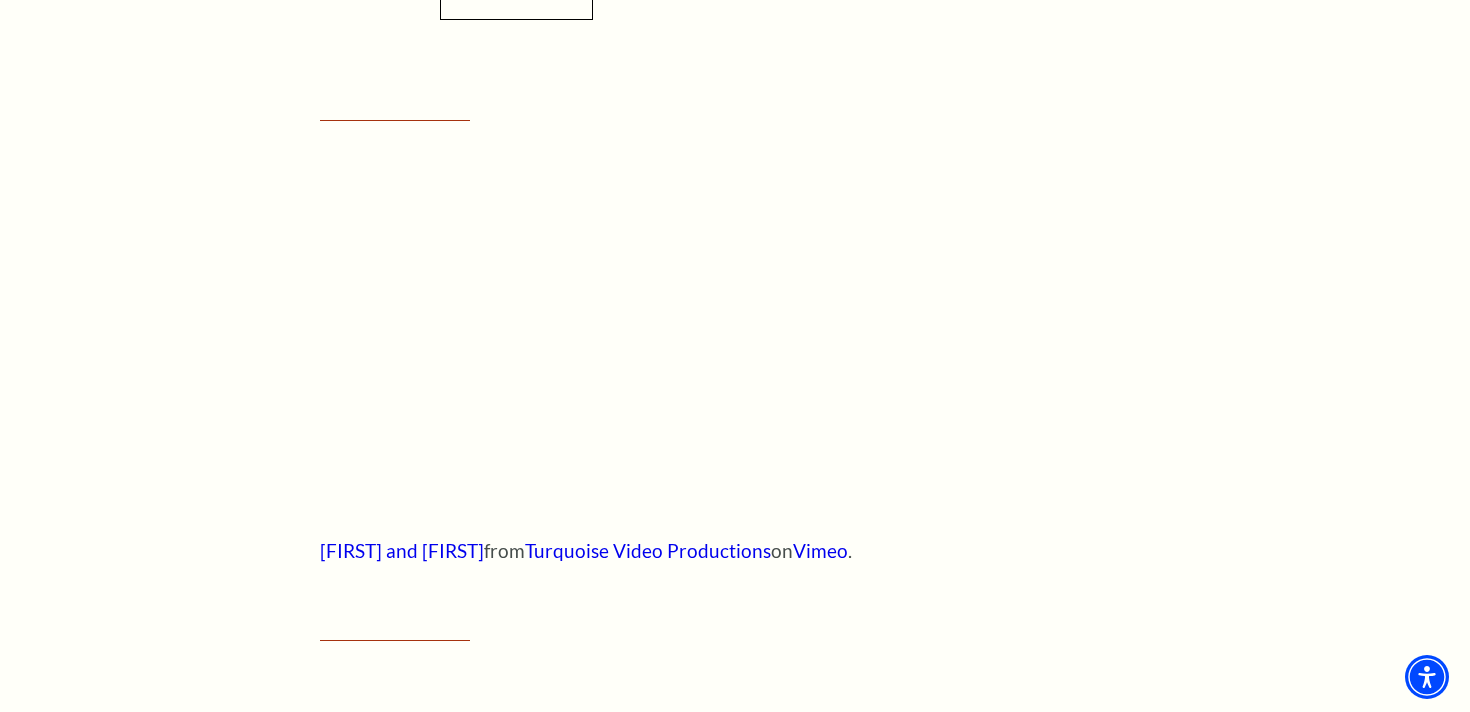 click on "Justine and Avery  from  Turquoise Video Productions  on  Vimeo ." at bounding box center (735, 550) 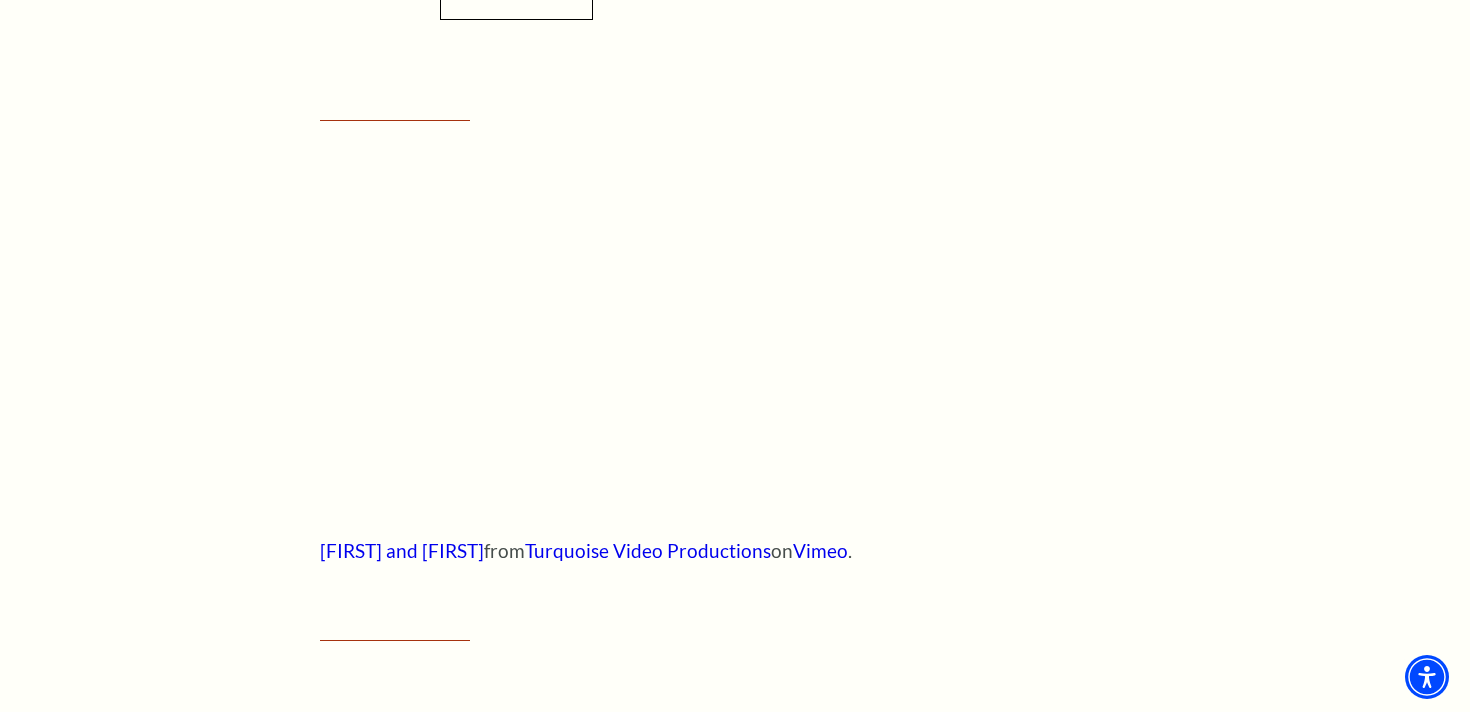 click on "Empty heading
Justine and Avery  from  Turquoise Video Productions  on  Vimeo .
Empty heading
Gallery" at bounding box center (735, 1523) 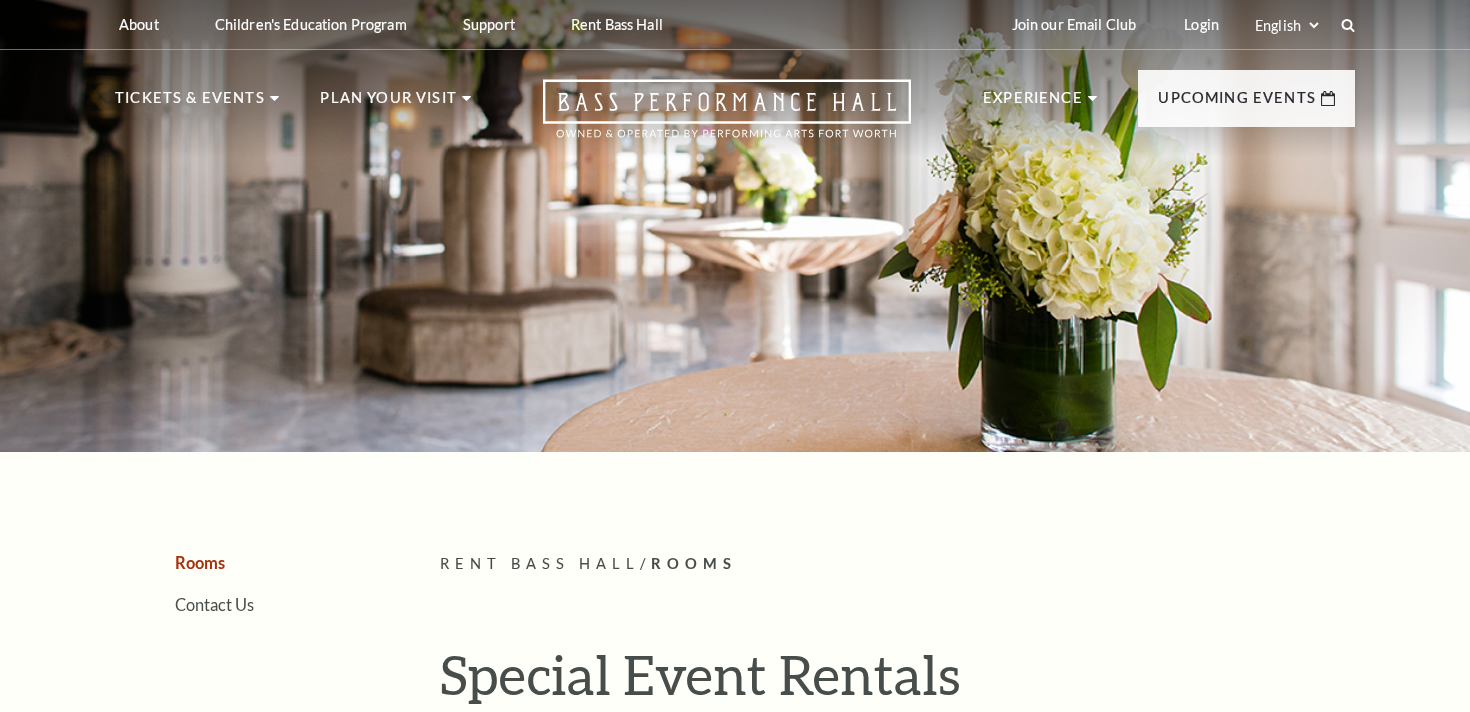 scroll, scrollTop: 0, scrollLeft: 0, axis: both 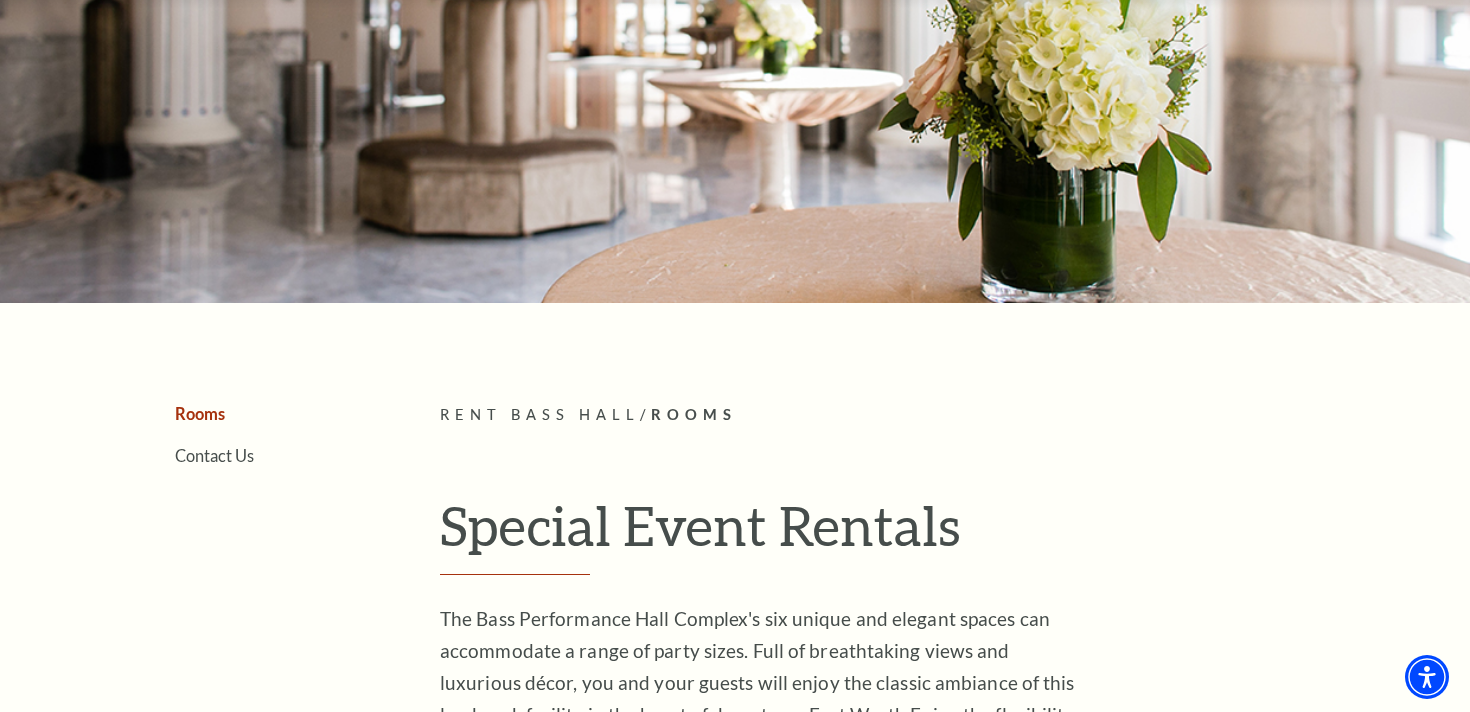 click on "Rooms" at bounding box center (694, 414) 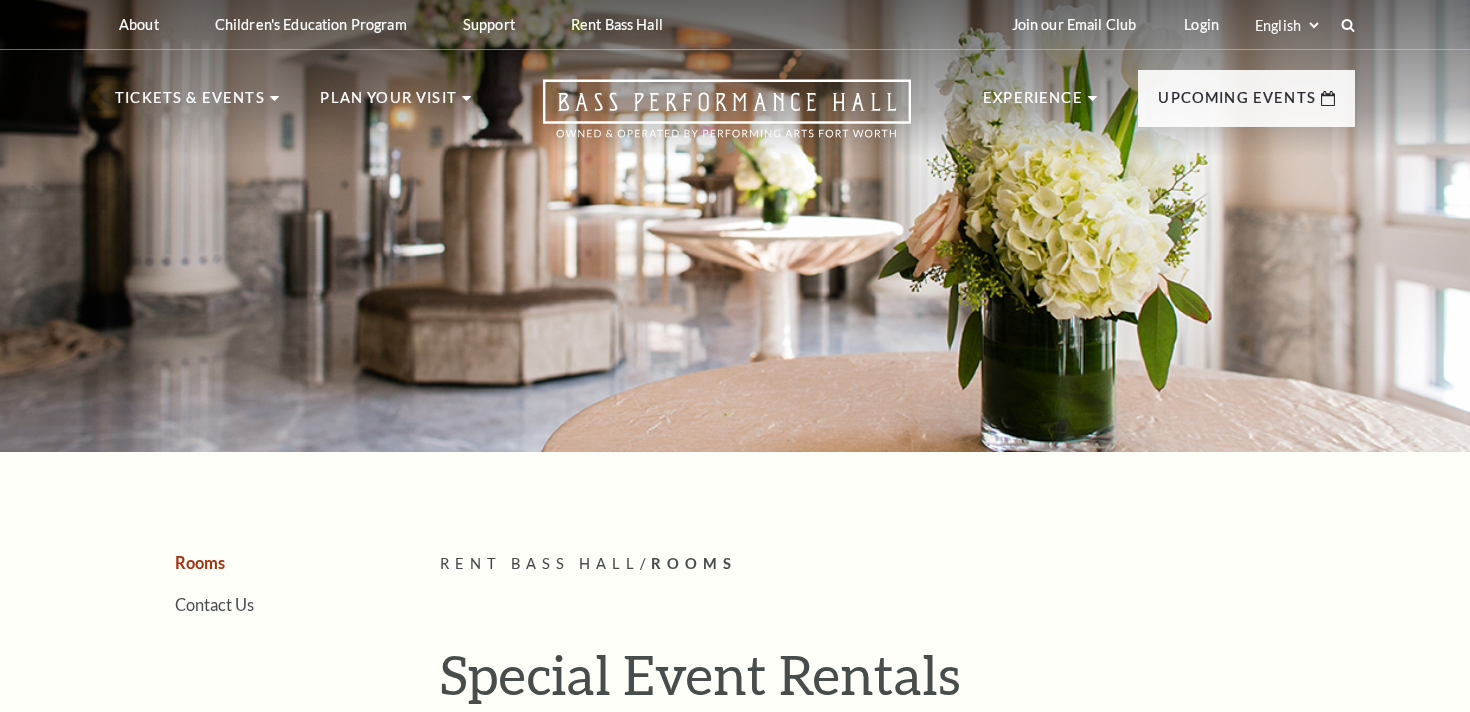 scroll, scrollTop: 0, scrollLeft: 0, axis: both 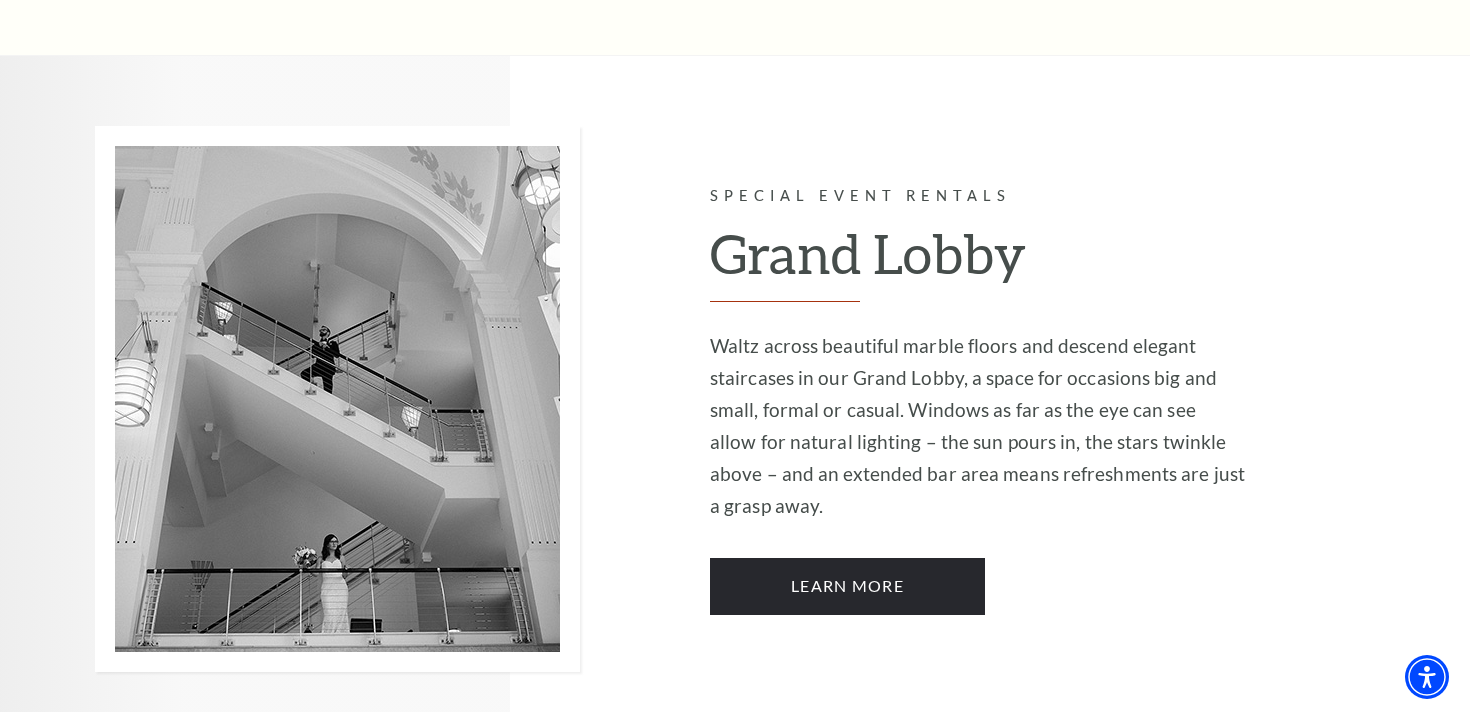 click at bounding box center (337, -1187) 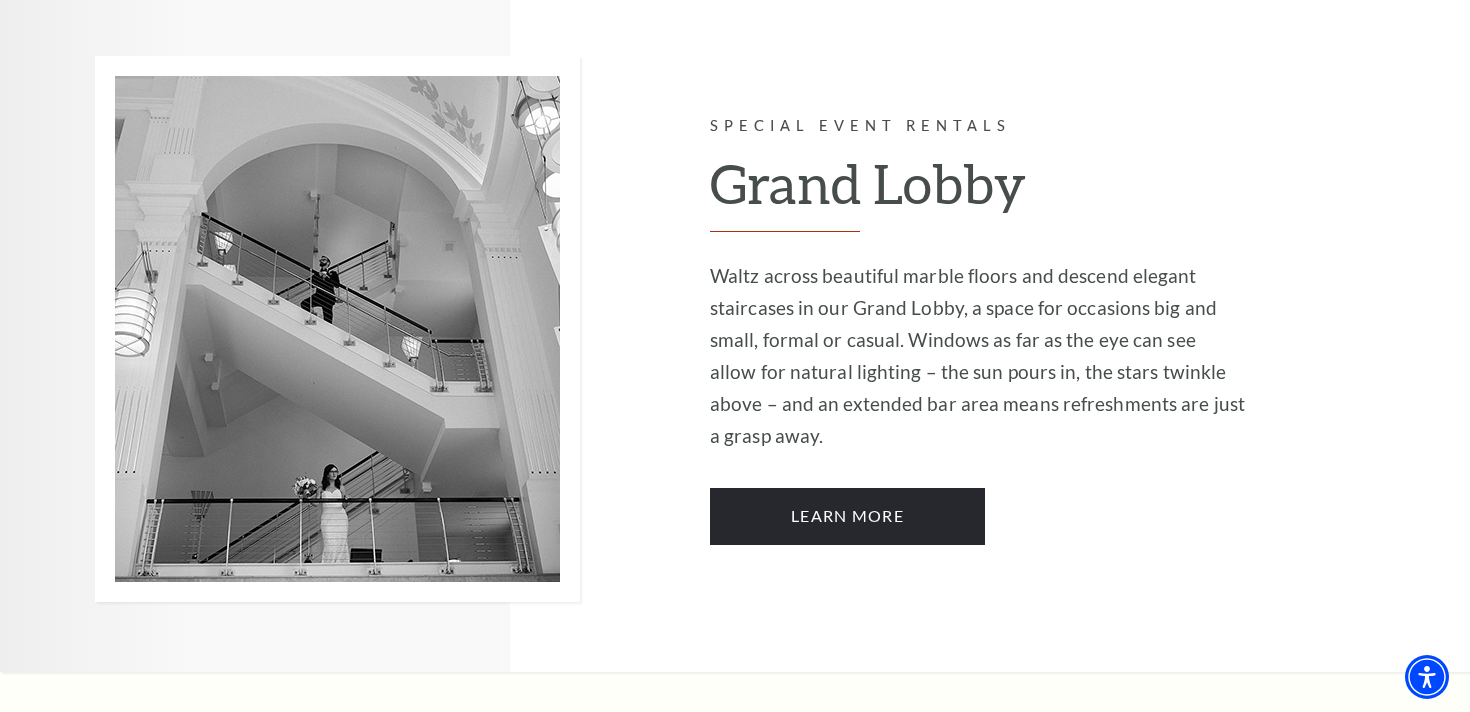 scroll, scrollTop: 3266, scrollLeft: 0, axis: vertical 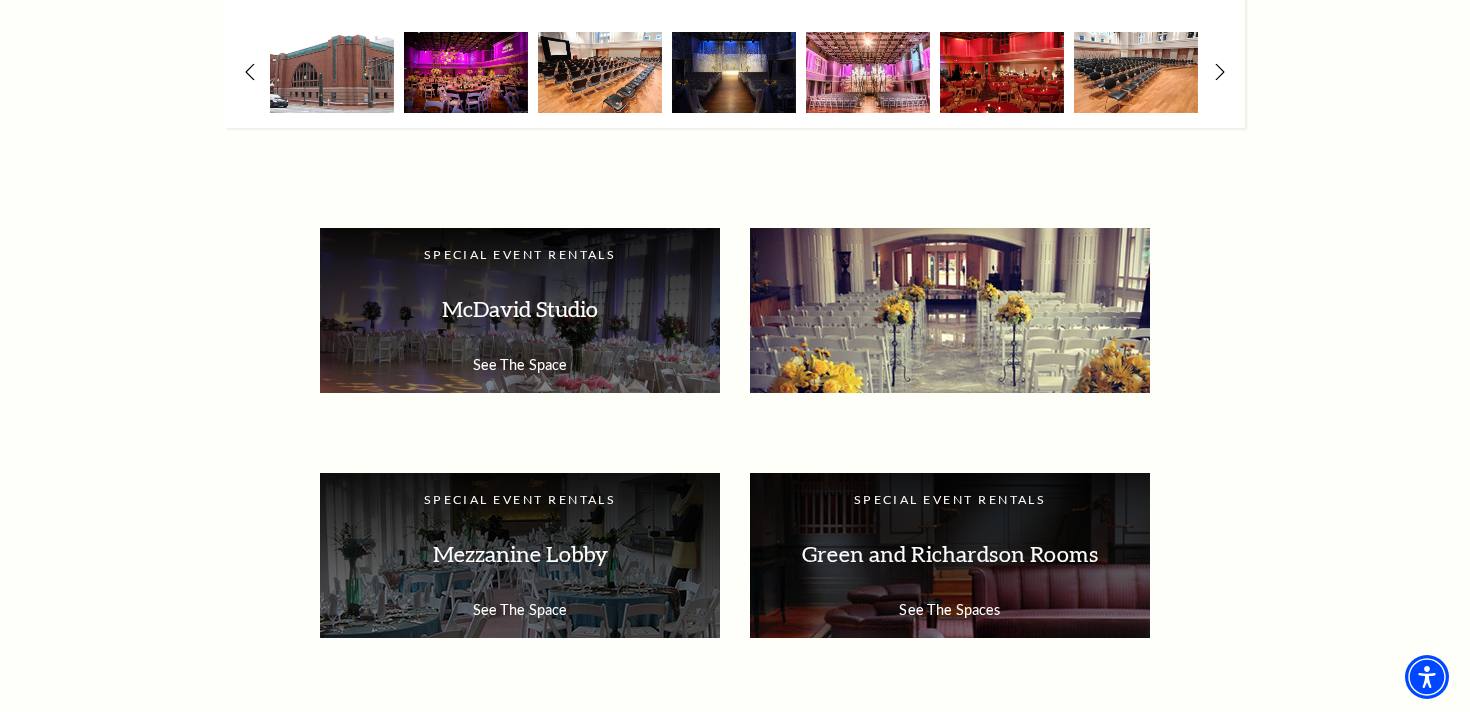 click on "Grand Lobby" at bounding box center (950, 309) 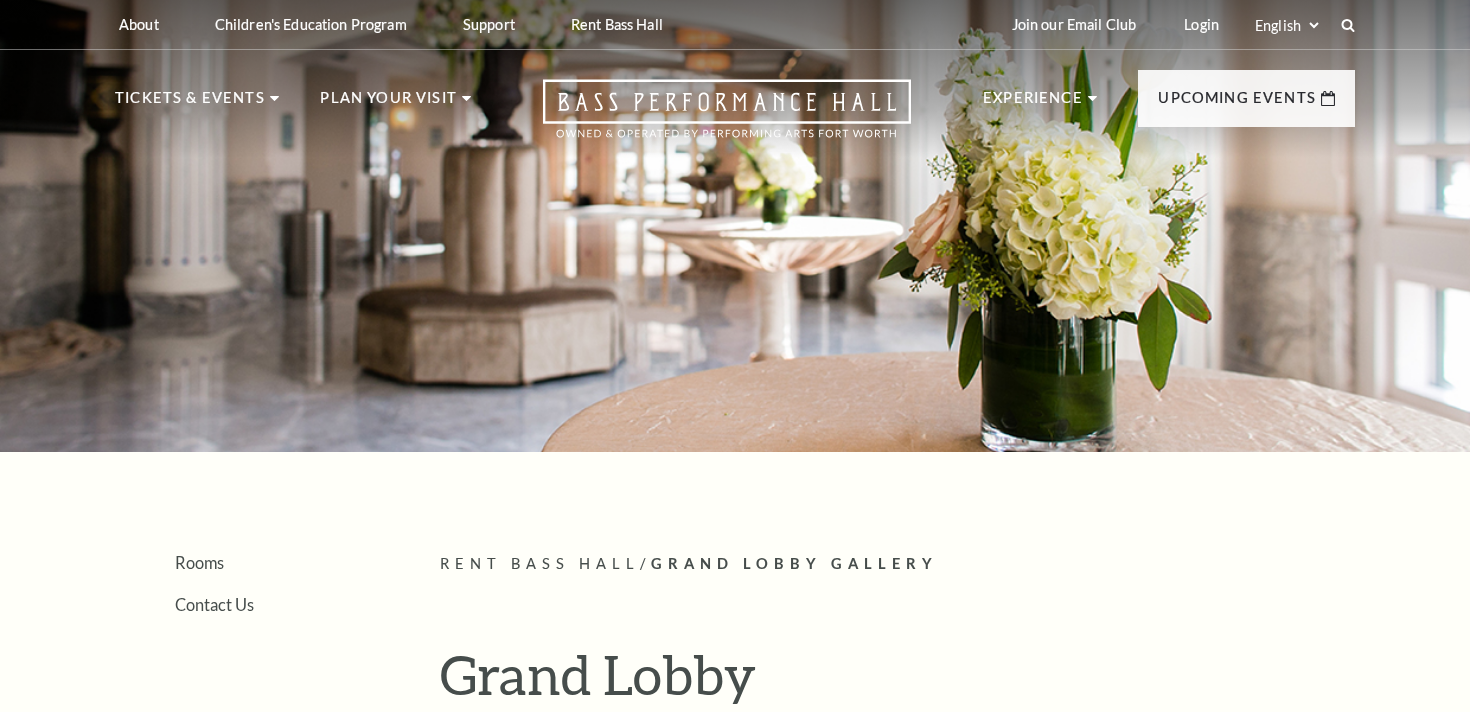 scroll, scrollTop: 0, scrollLeft: 0, axis: both 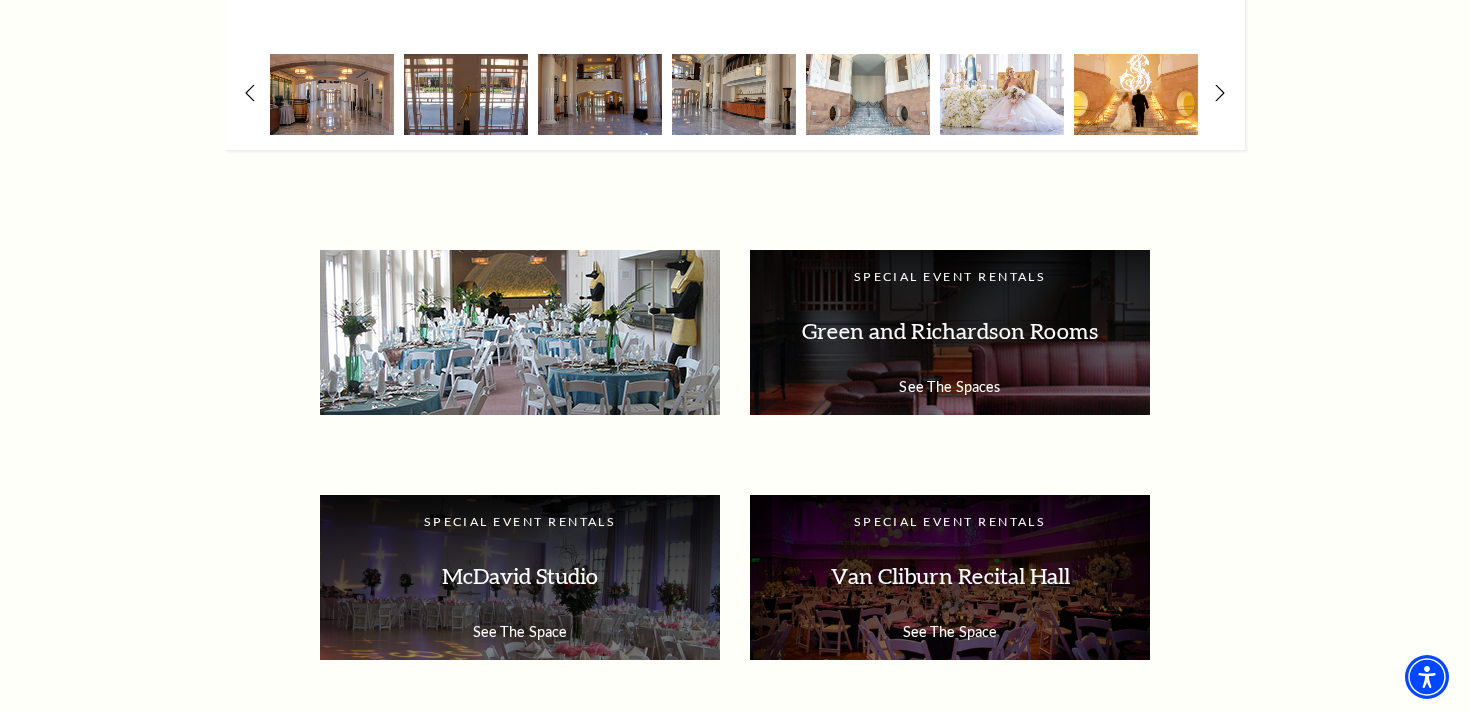 click on "Mezzanine Lobby" at bounding box center [520, 331] 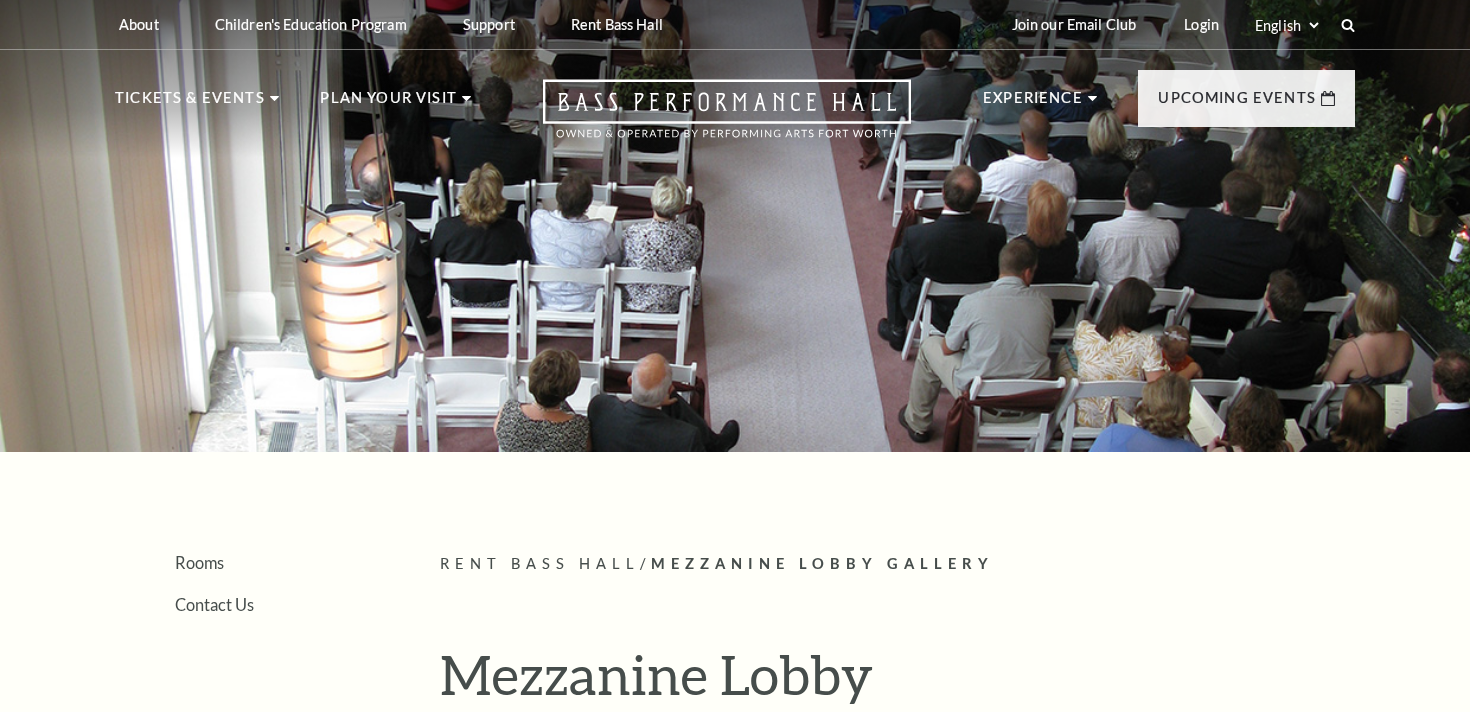 scroll, scrollTop: 0, scrollLeft: 0, axis: both 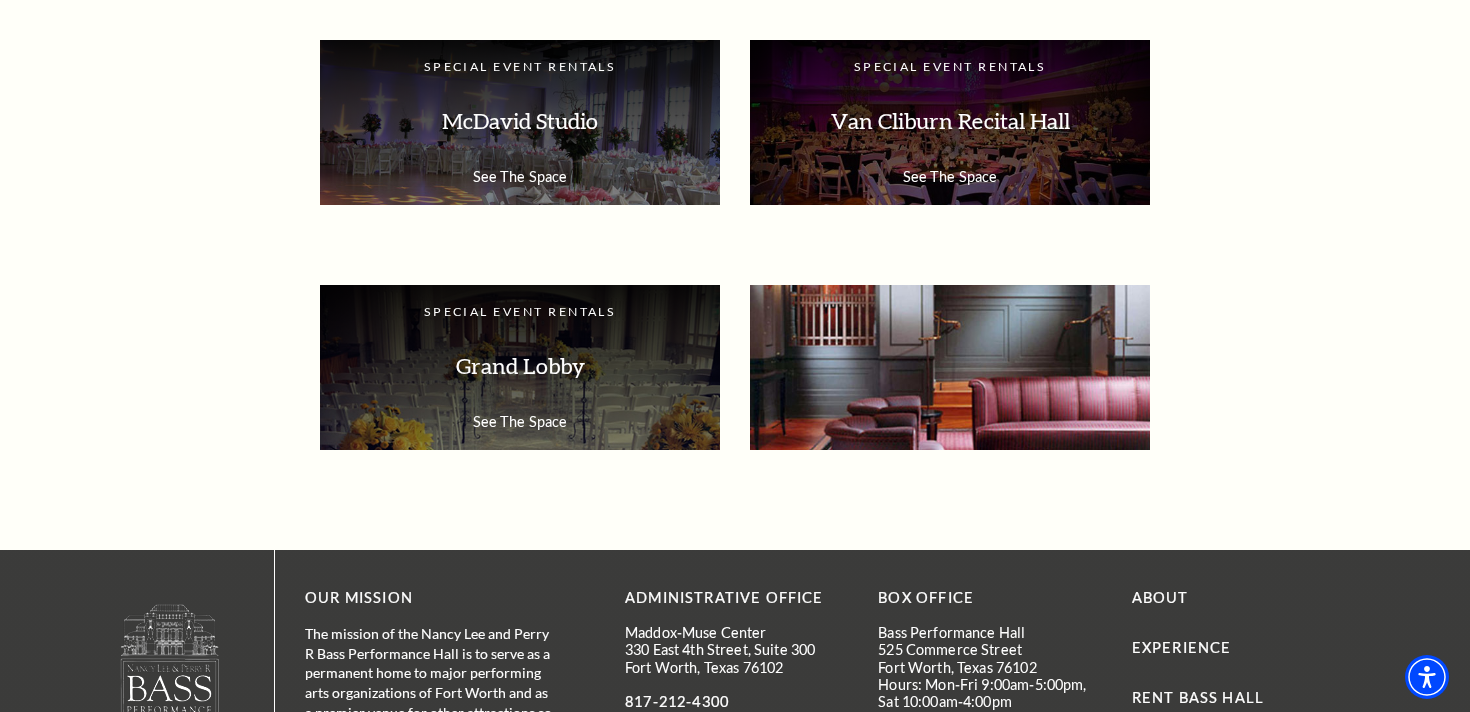 click on "Green and Richardson Rooms" at bounding box center (950, 366) 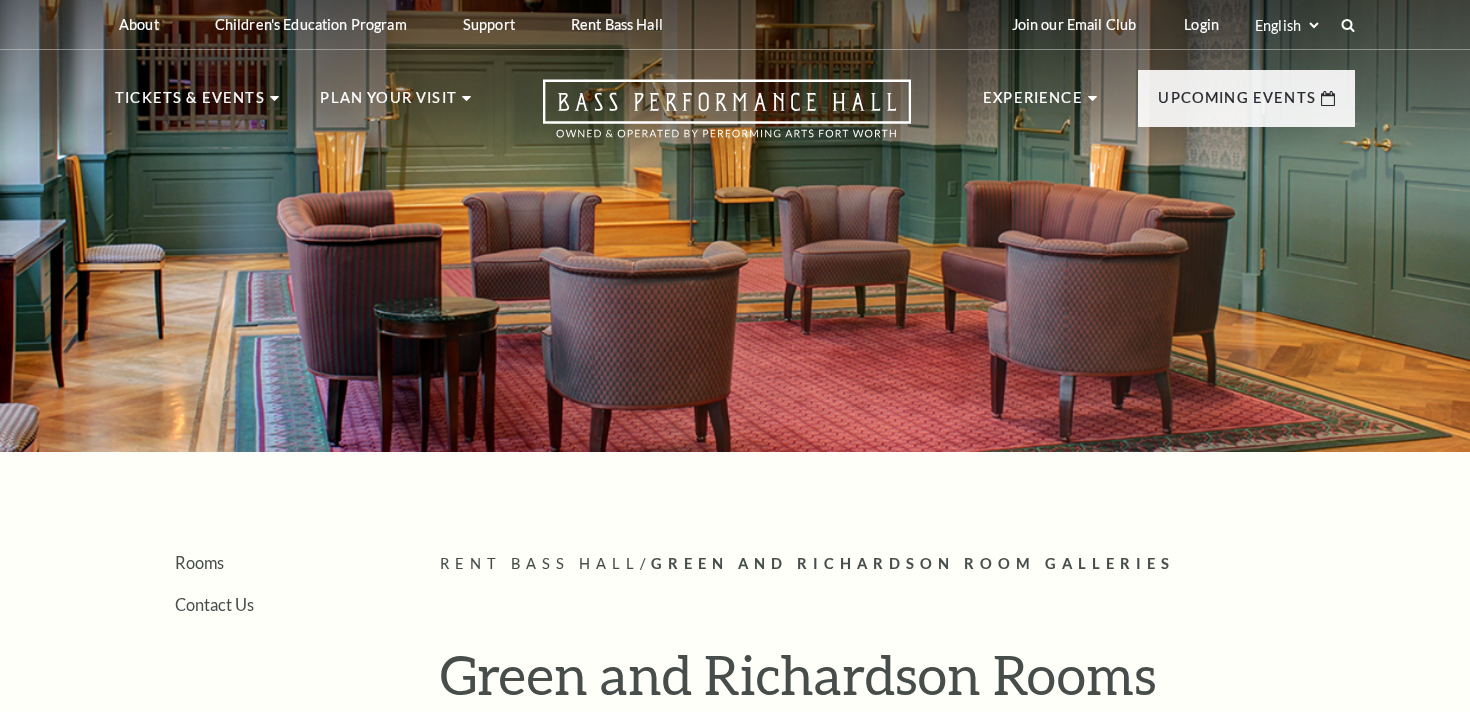 scroll, scrollTop: 0, scrollLeft: 0, axis: both 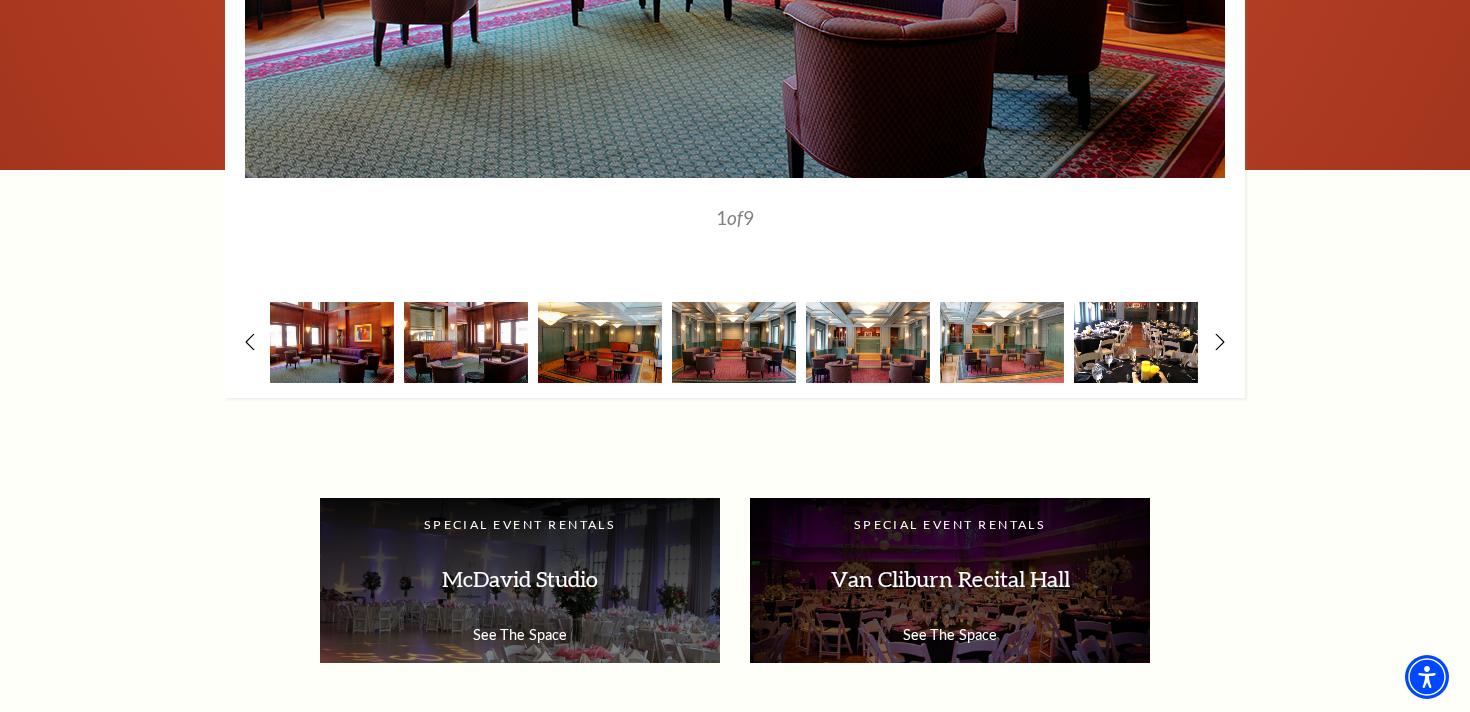 click at bounding box center [1136, 342] 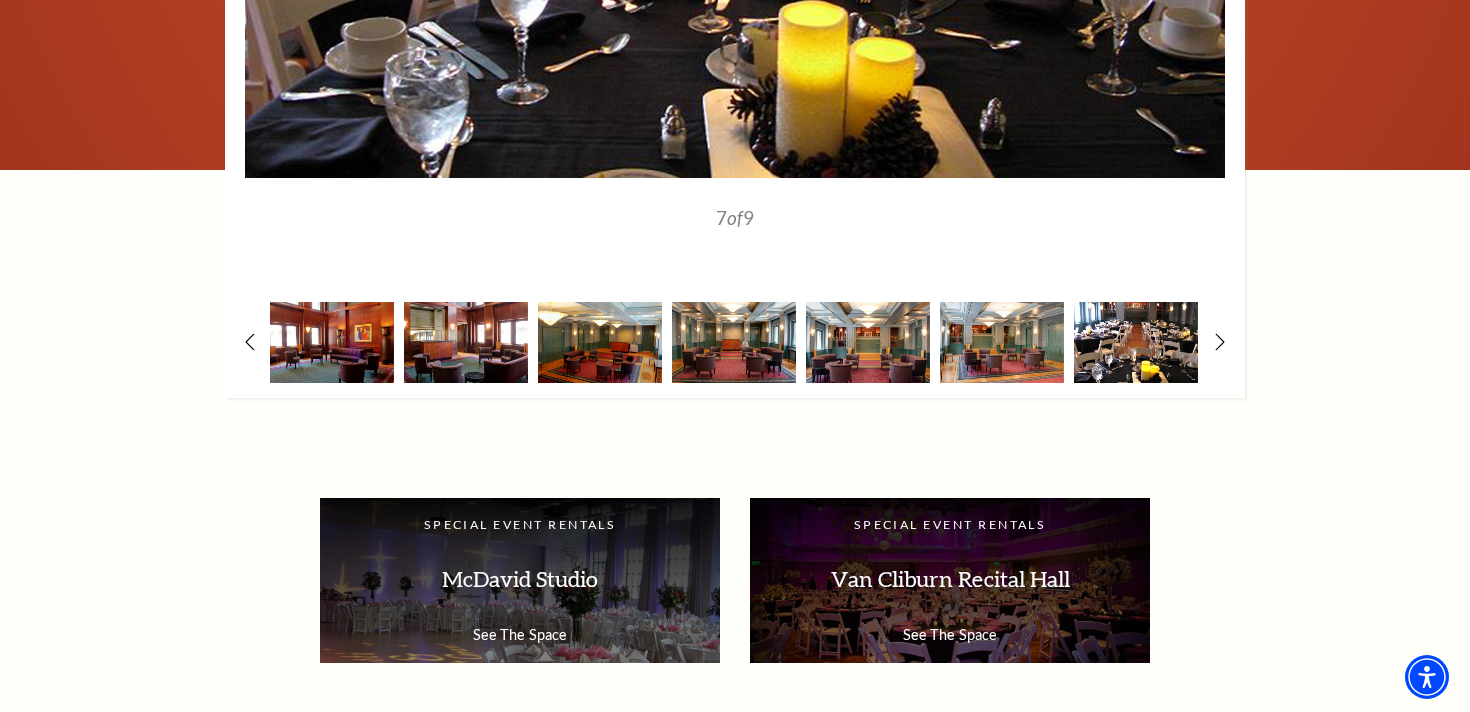 click at bounding box center [1136, 342] 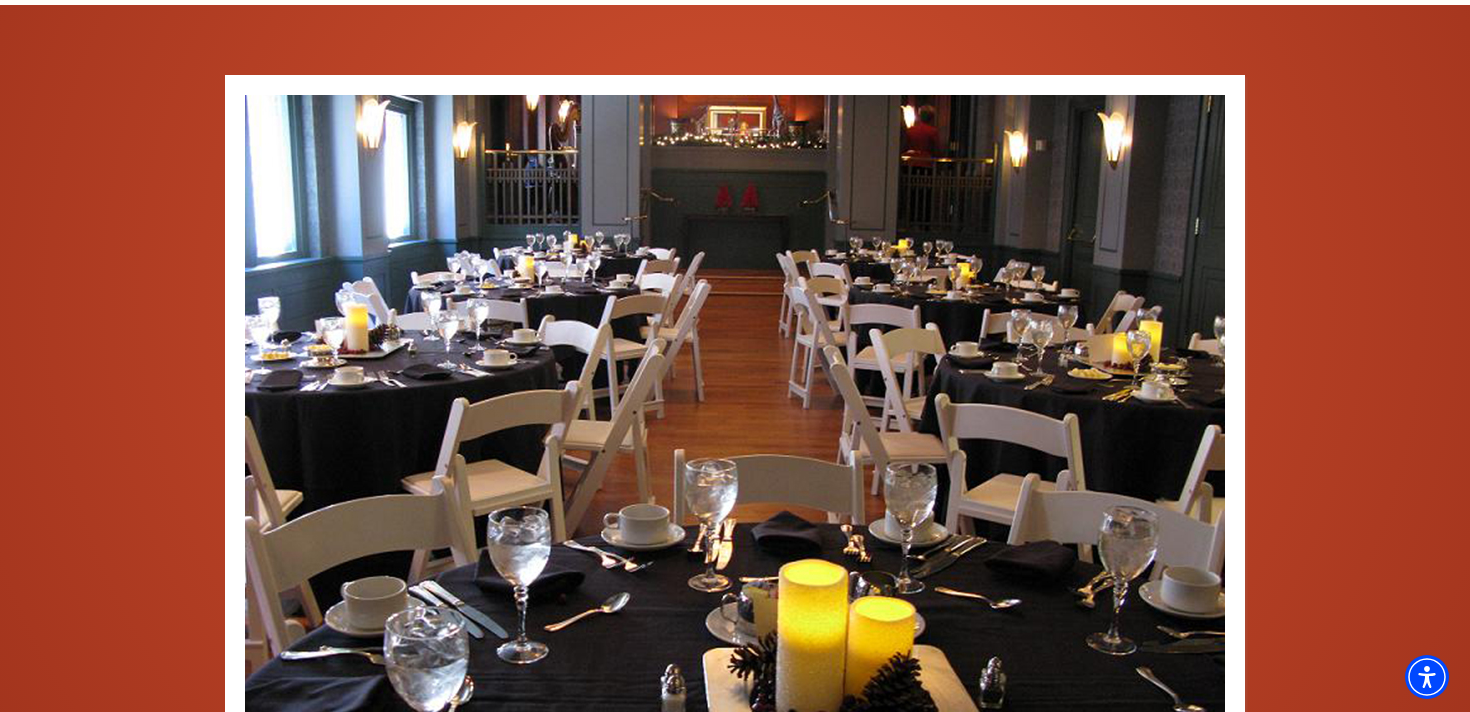 scroll, scrollTop: 1801, scrollLeft: 0, axis: vertical 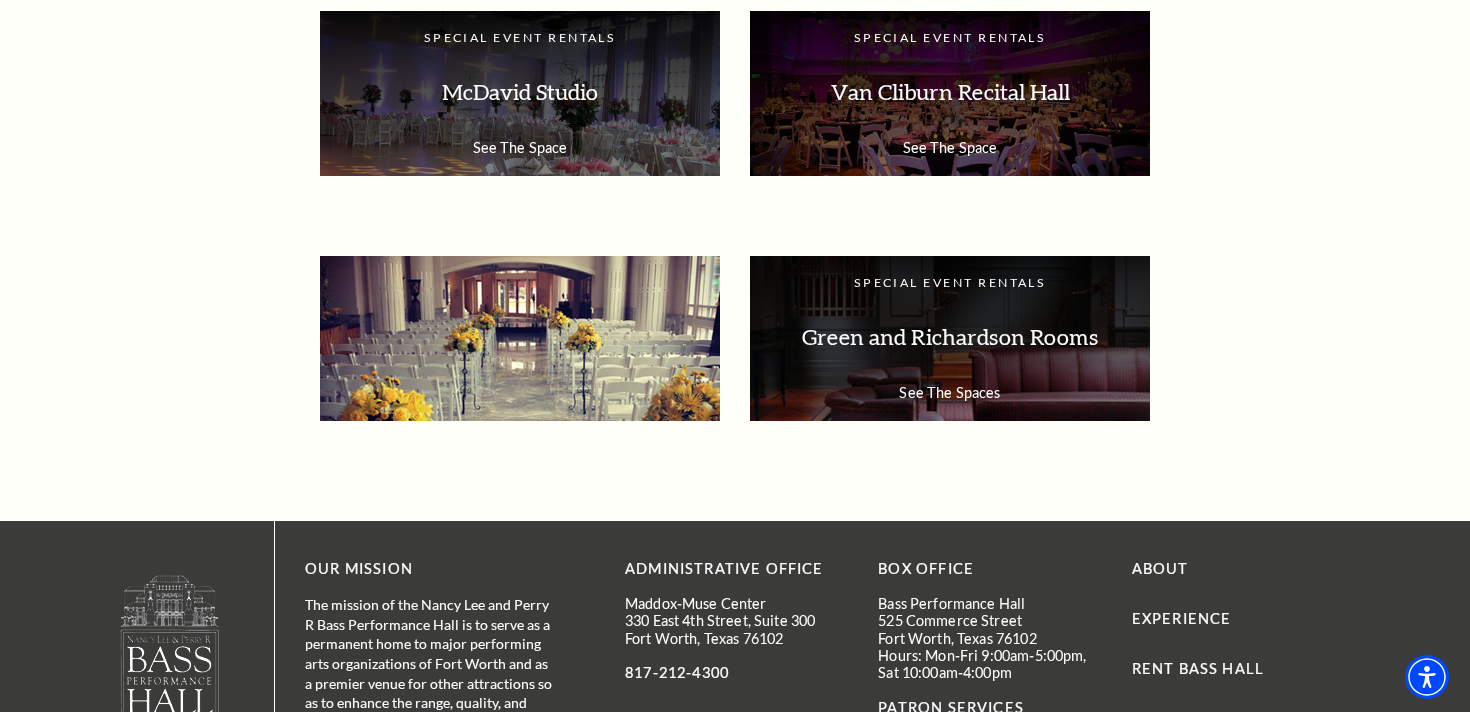 click on "Special Event Rentals
Grand Lobby
See The Space" at bounding box center [520, 338] 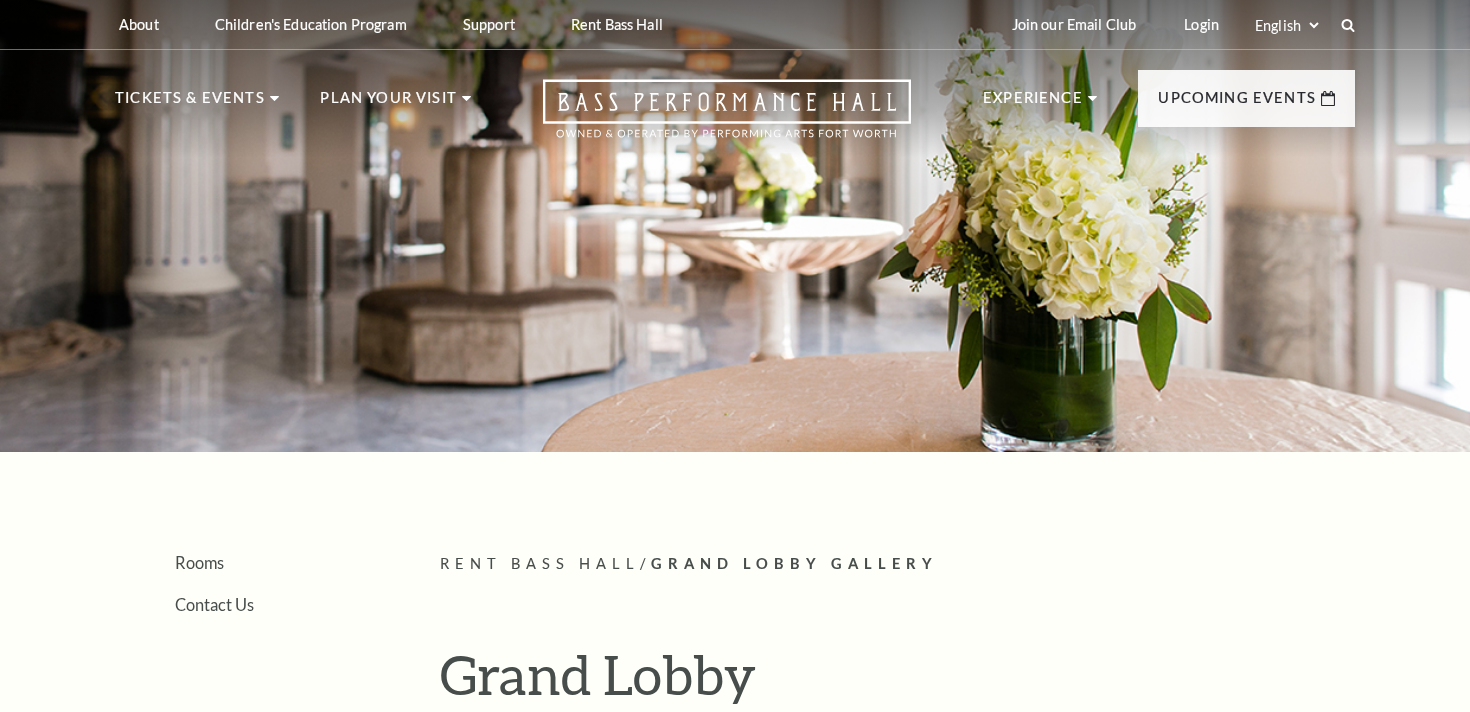 scroll, scrollTop: 0, scrollLeft: 0, axis: both 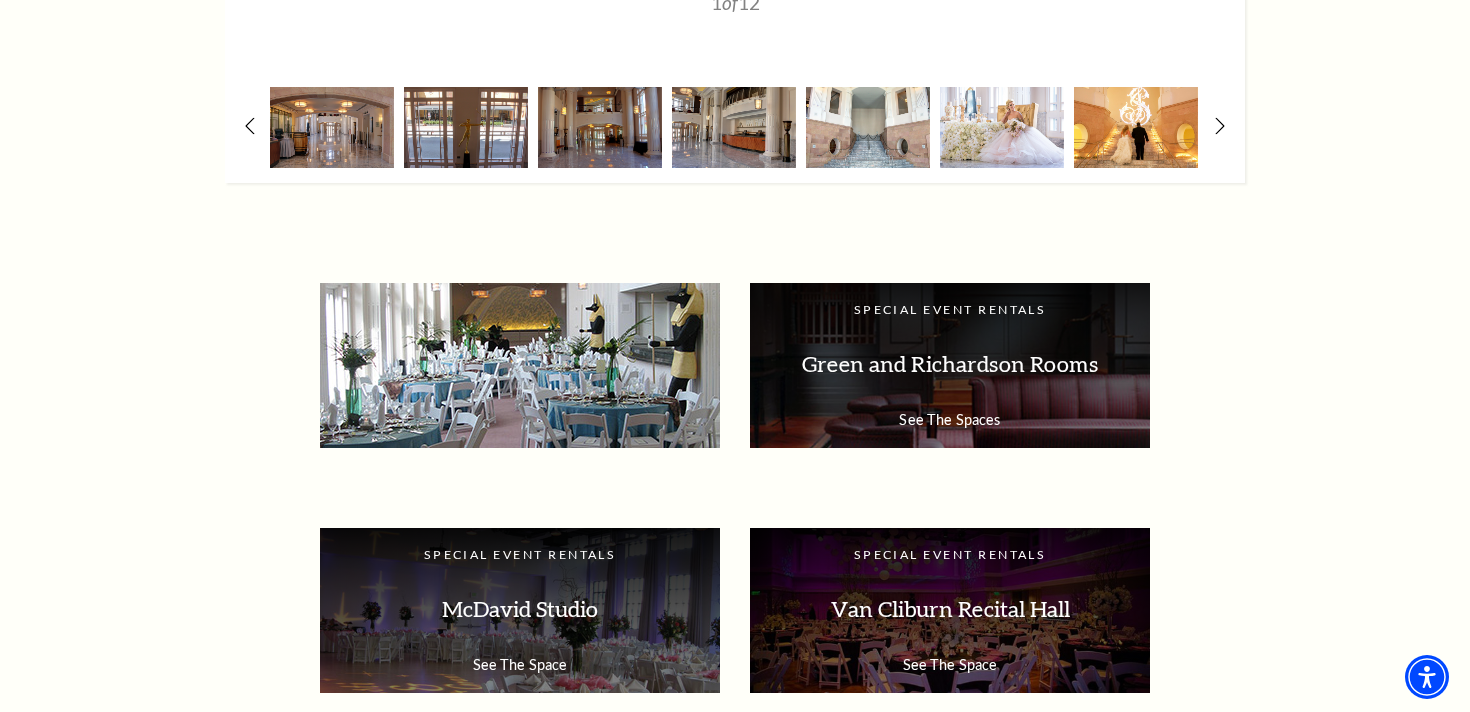click on "Mezzanine Lobby" at bounding box center [520, 364] 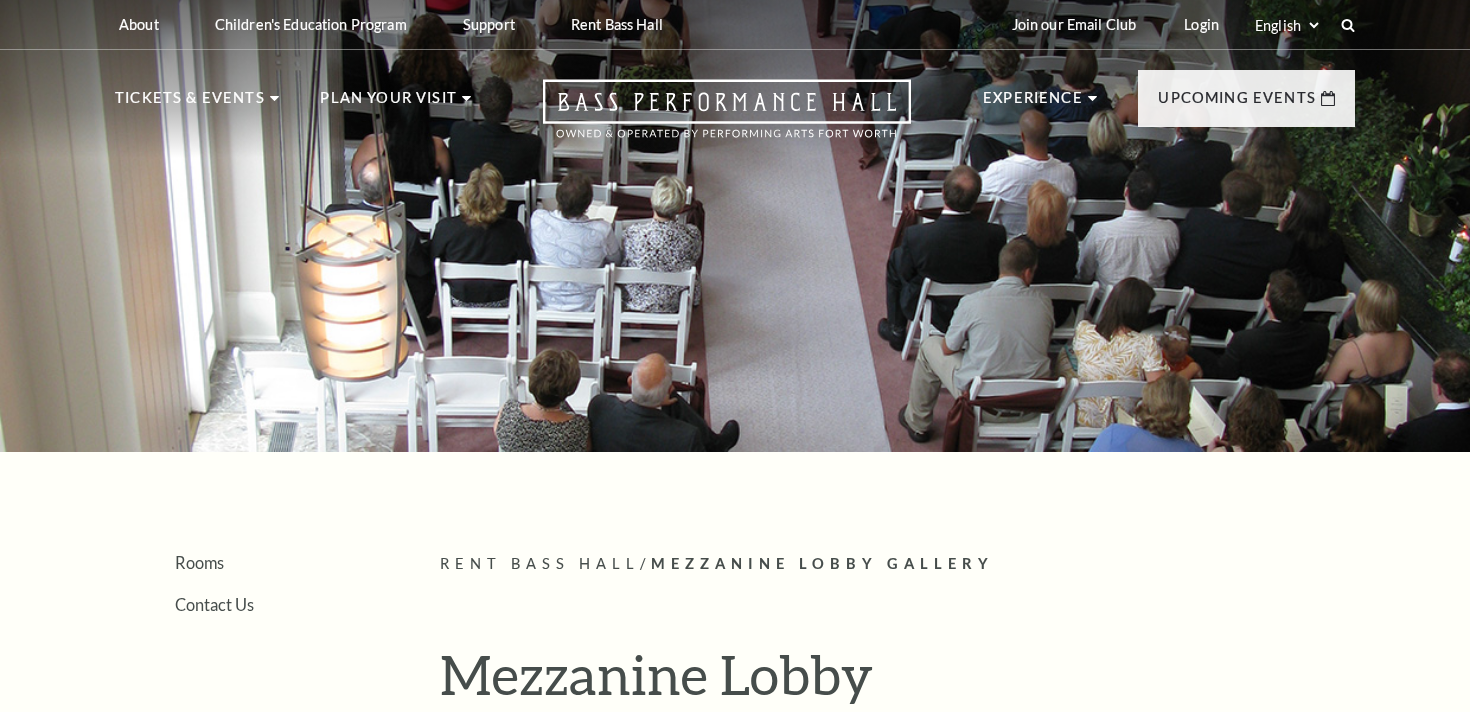 scroll, scrollTop: 0, scrollLeft: 0, axis: both 